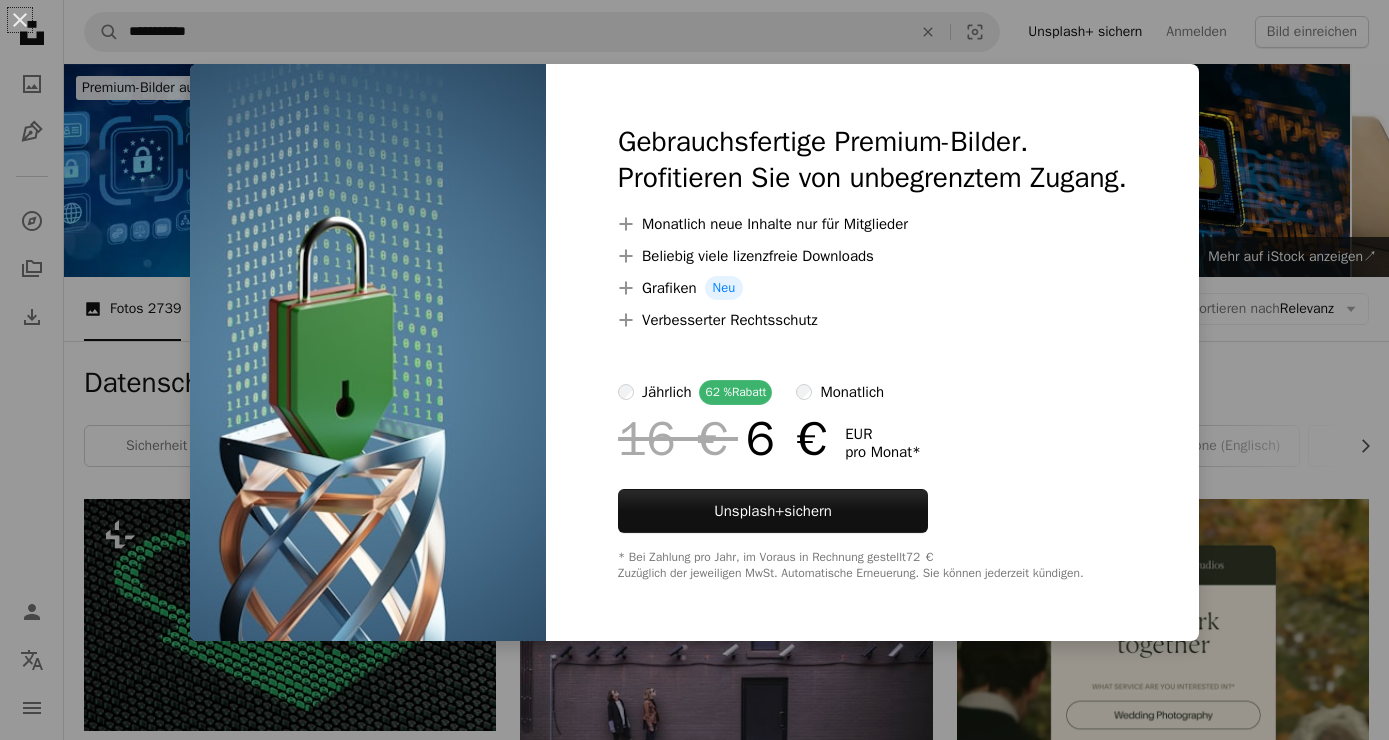 scroll, scrollTop: 2592, scrollLeft: 0, axis: vertical 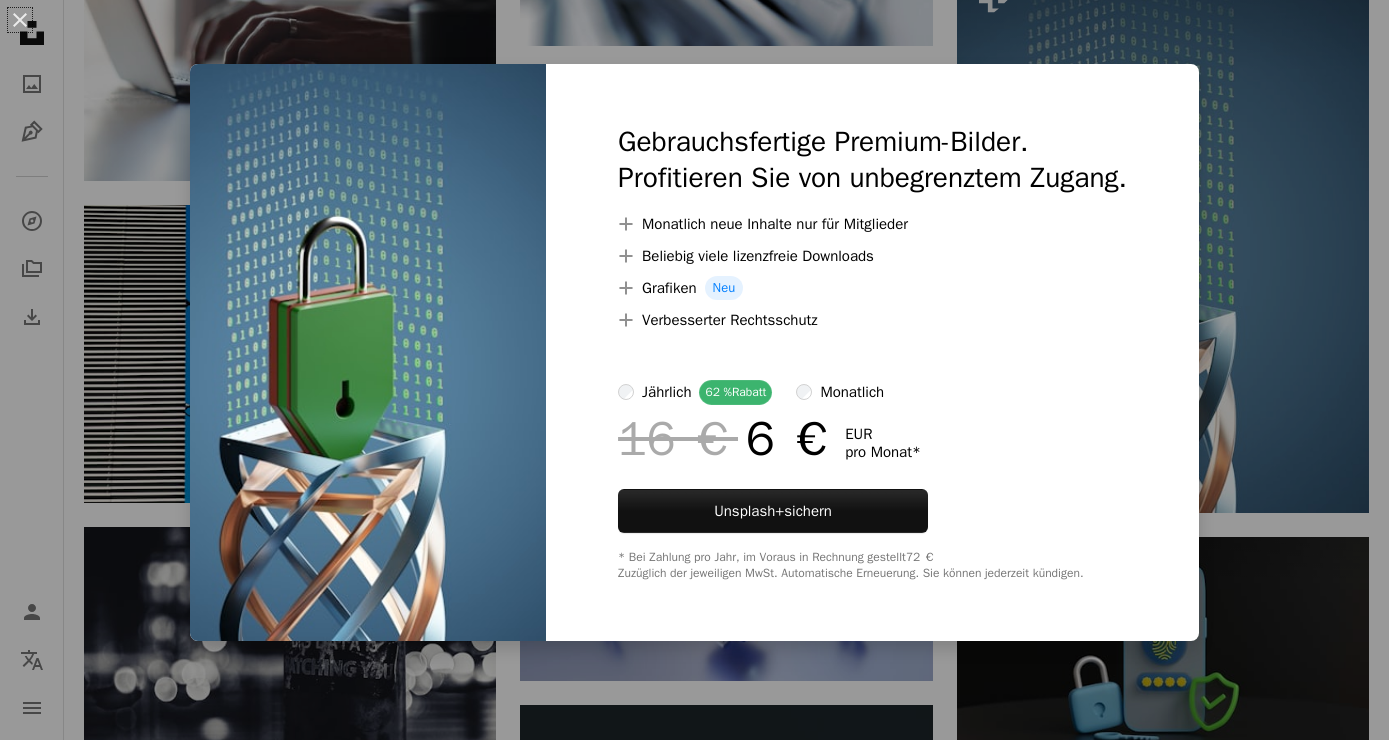 click on "An X shape Gebrauchsfertige Premium-Bilder. Profitieren Sie von unbegrenztem Zugang. A plus sign Monatlich neue Inhalte nur für Mitglieder A plus sign Beliebig viele lizenzfreie Downloads A plus sign Grafiken  Neu A plus sign Verbesserter Rechtsschutz jährlich 62 %  Rabatt monatlich 16 €   6 € EUR pro Monat * Unsplash+  sichern * Bei Zahlung pro Jahr, im Voraus in Rechnung gestellt  72 € Zuzüglich der jeweiligen MwSt. Automatische Erneuerung. Sie können jederzeit kündigen." at bounding box center [694, 370] 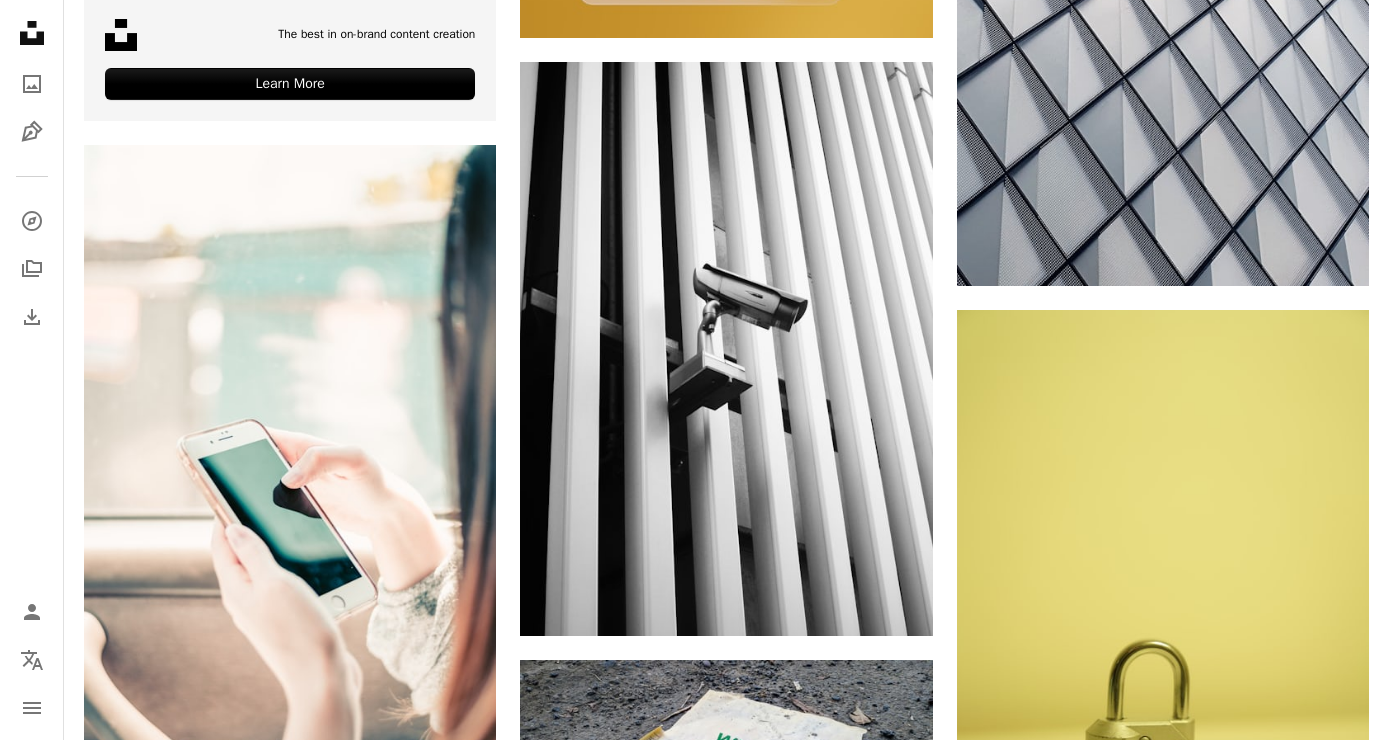 scroll, scrollTop: 3780, scrollLeft: 0, axis: vertical 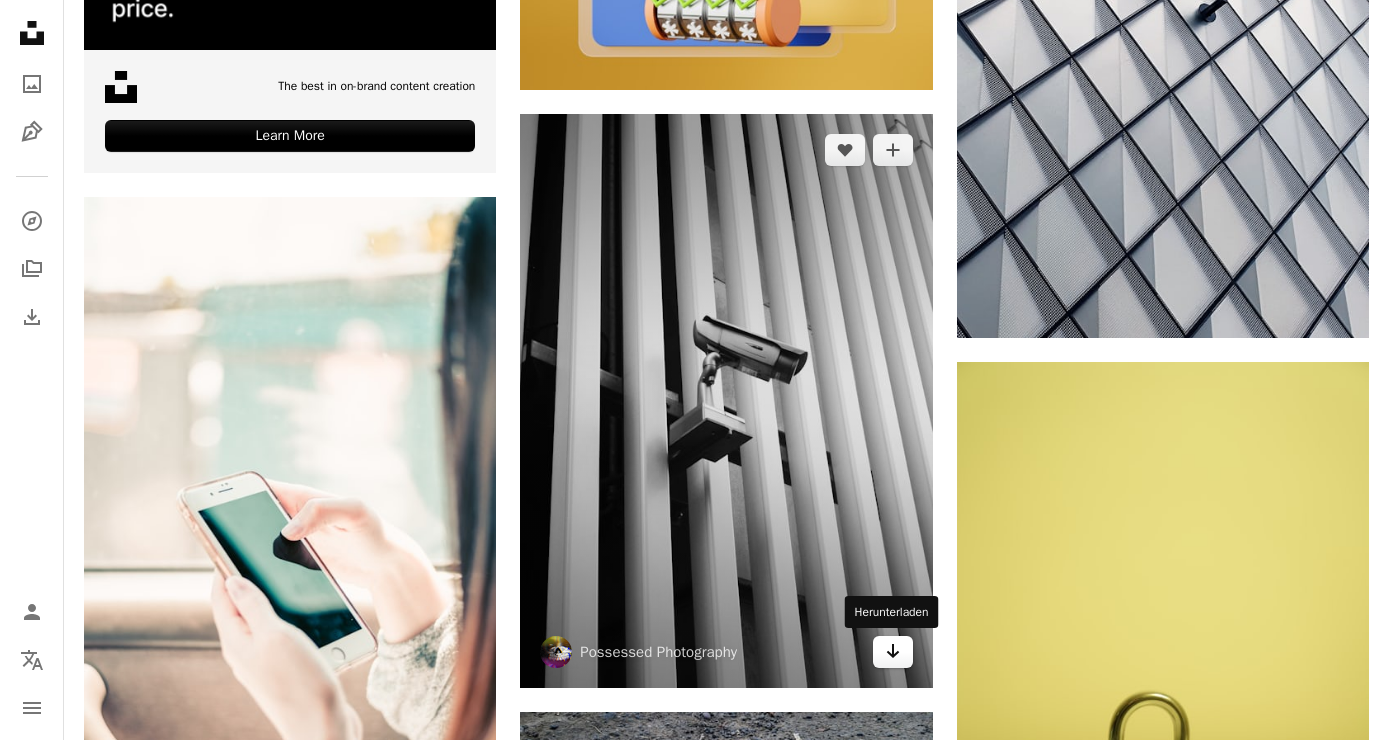 click on "Arrow pointing down" 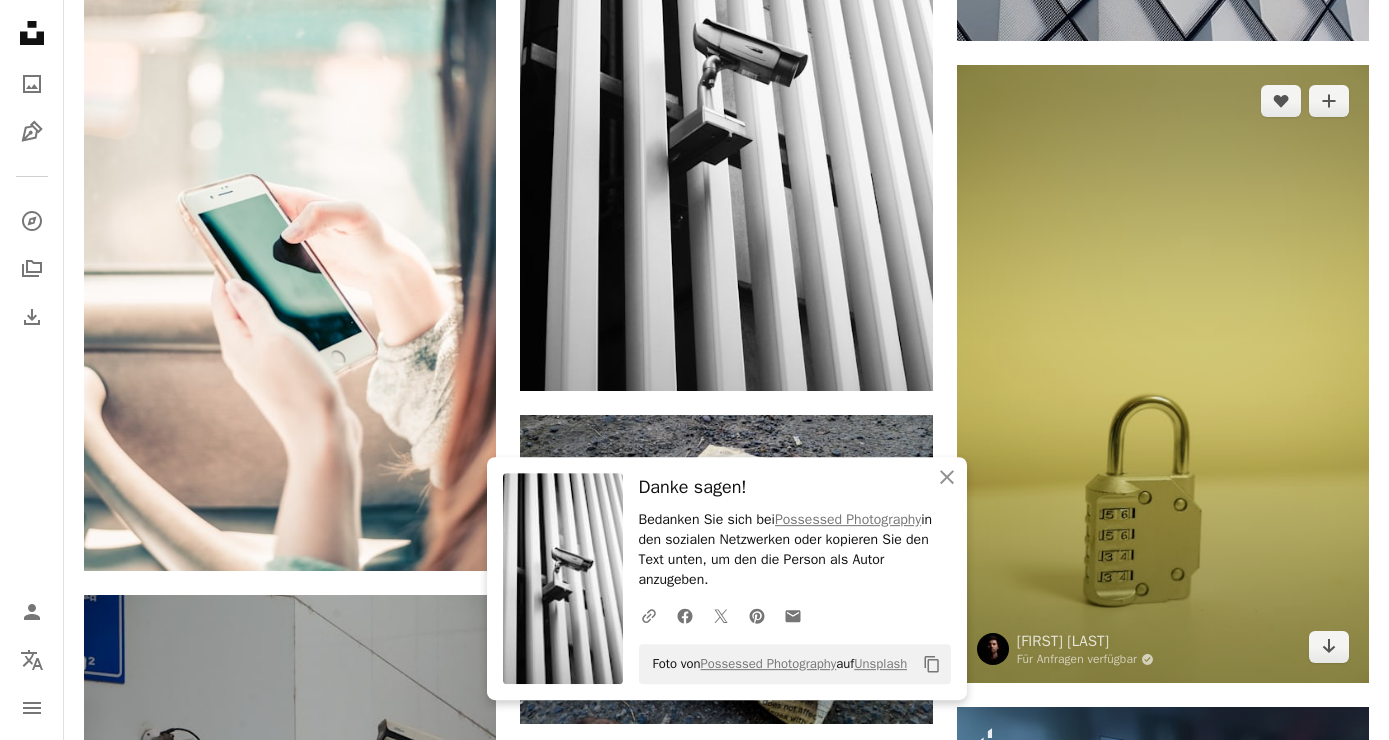scroll, scrollTop: 3996, scrollLeft: 0, axis: vertical 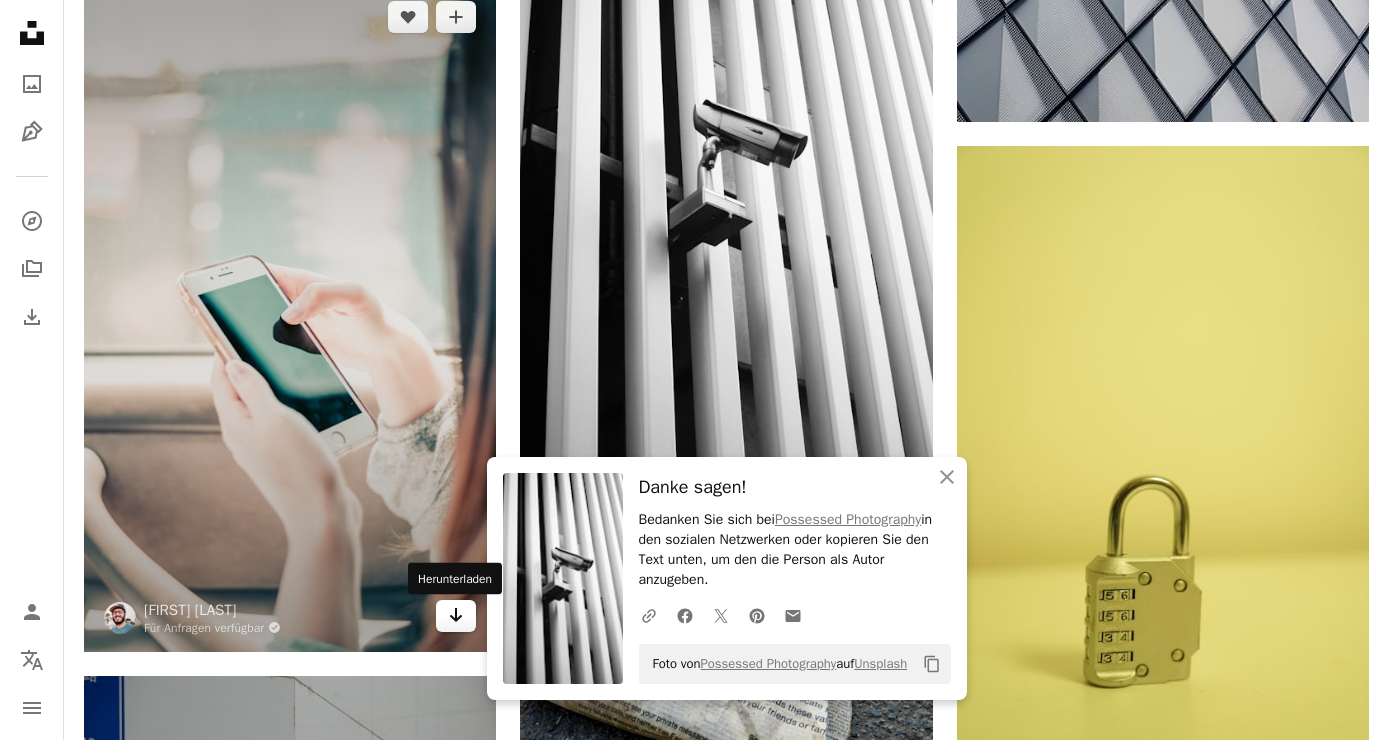 click on "Arrow pointing down" 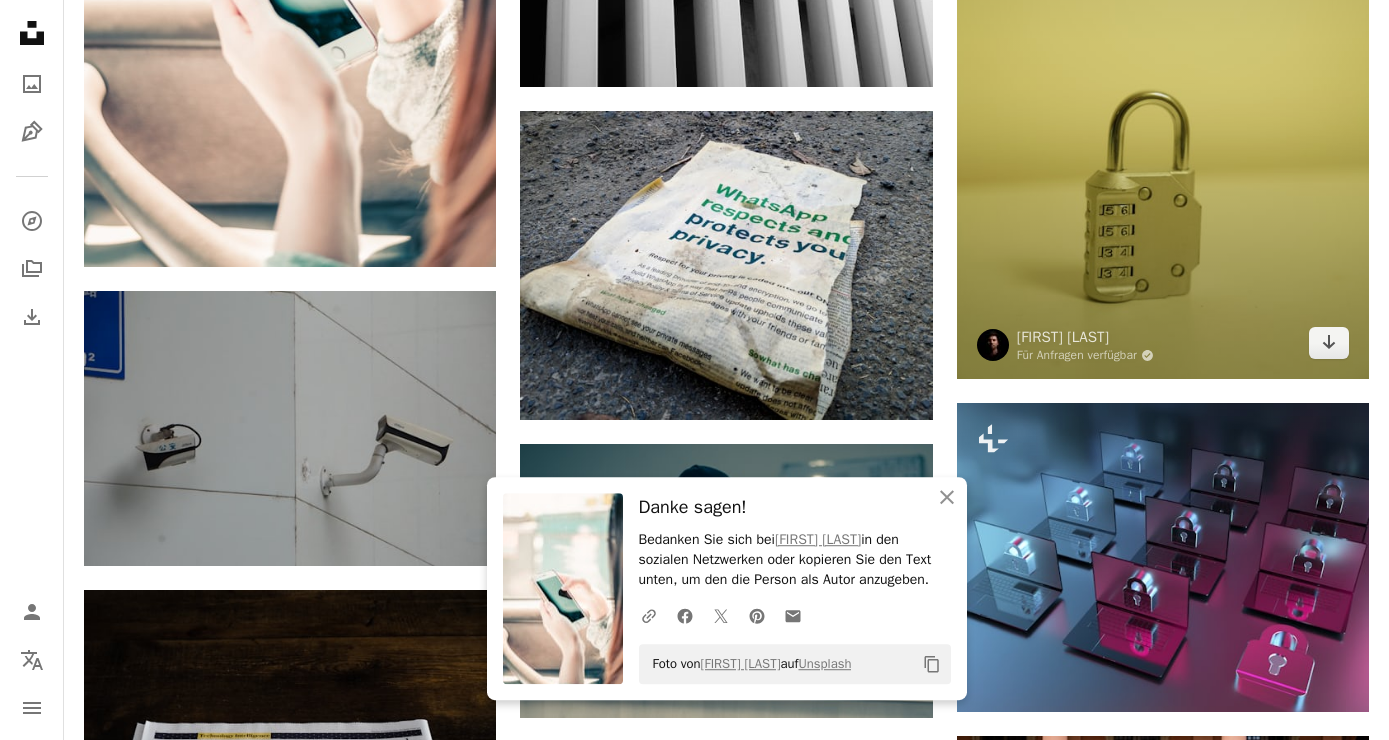 scroll, scrollTop: 4428, scrollLeft: 0, axis: vertical 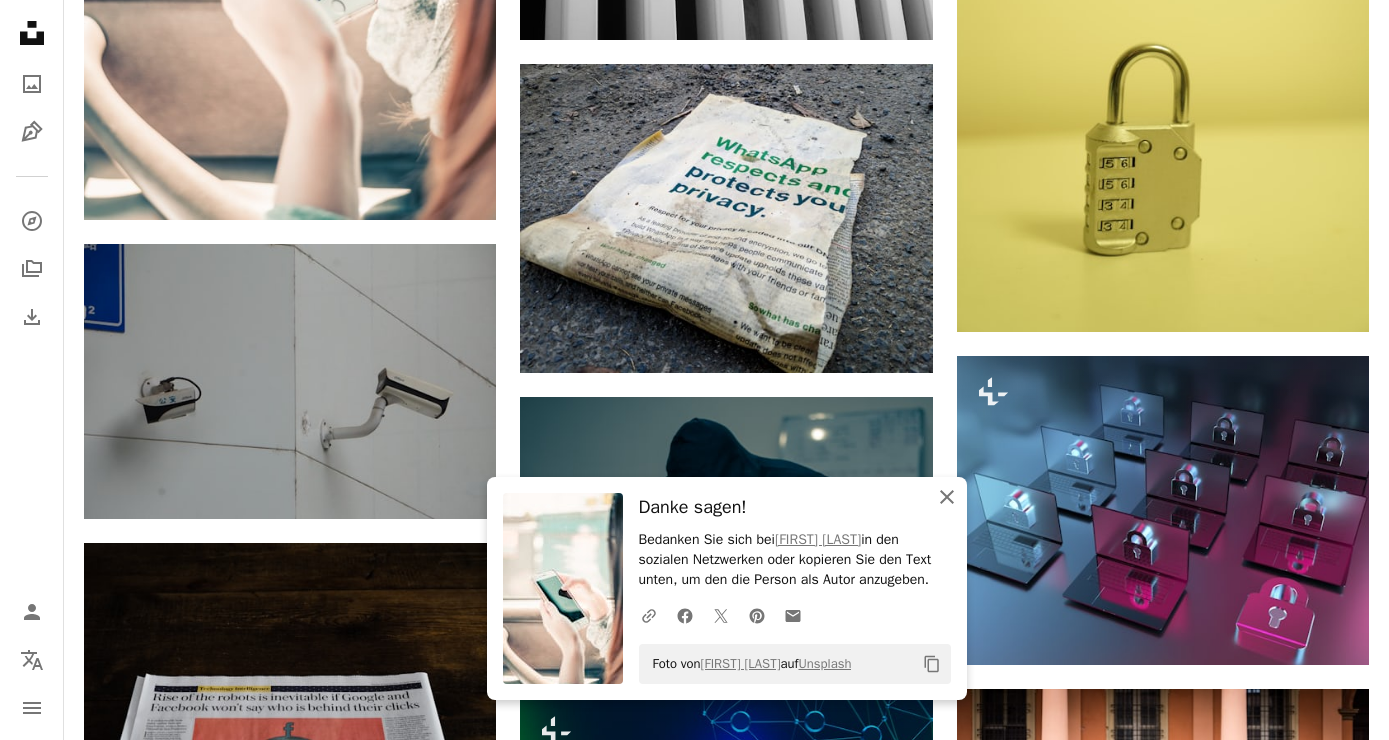 click on "An X shape" 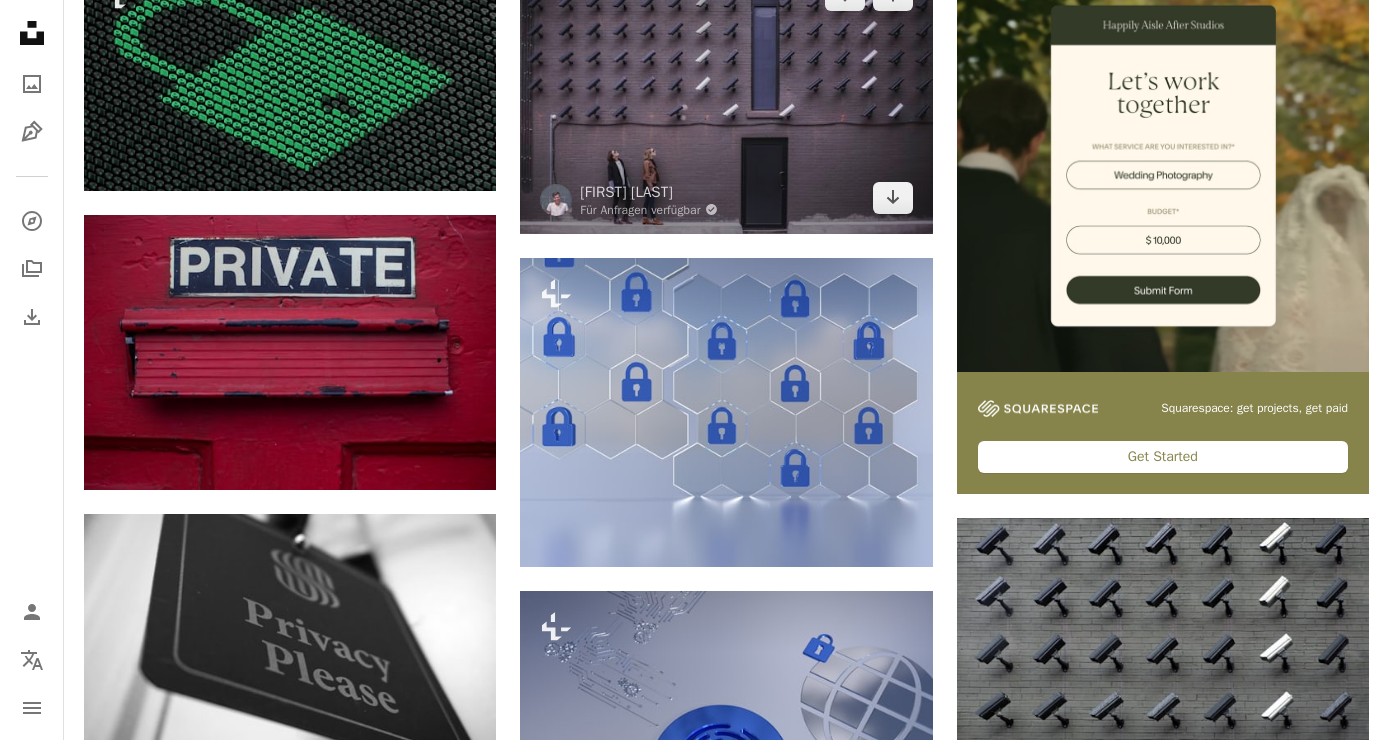 scroll, scrollTop: 0, scrollLeft: 0, axis: both 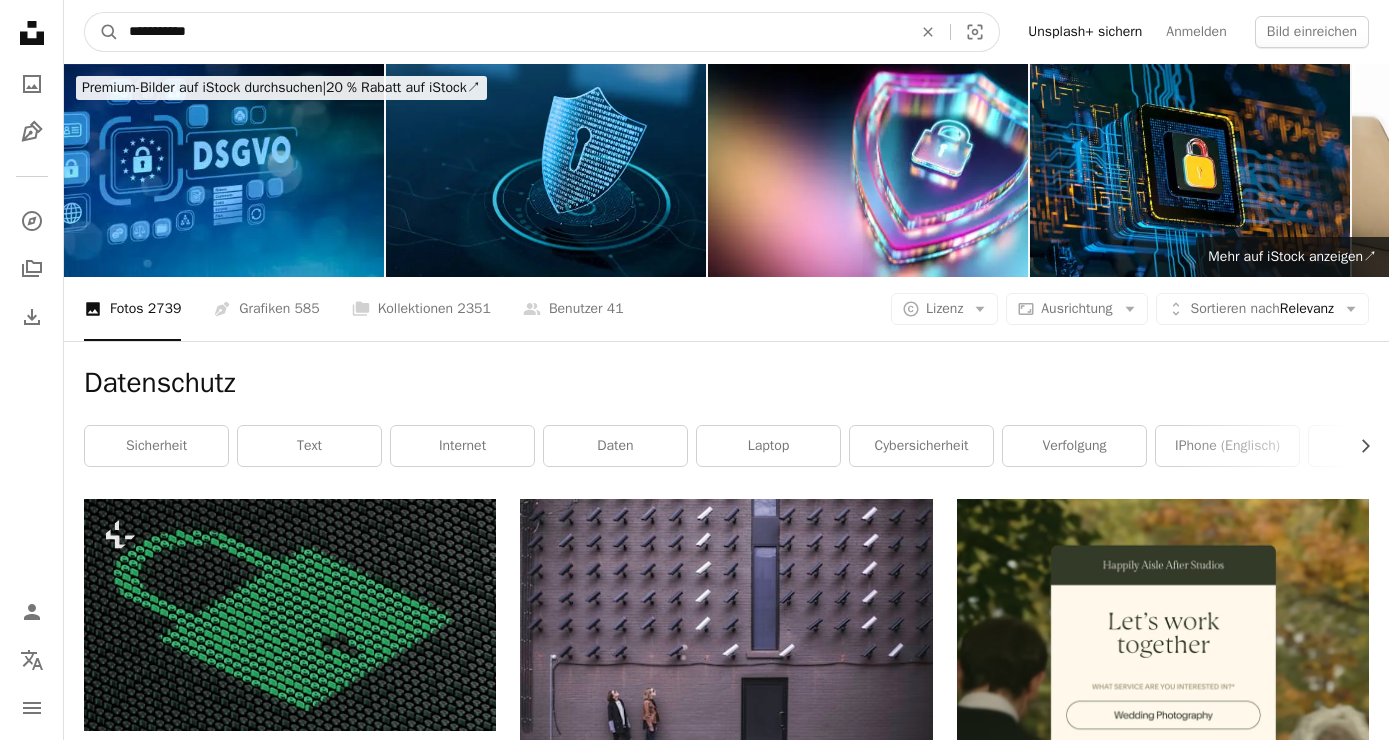 click on "**********" at bounding box center [512, 32] 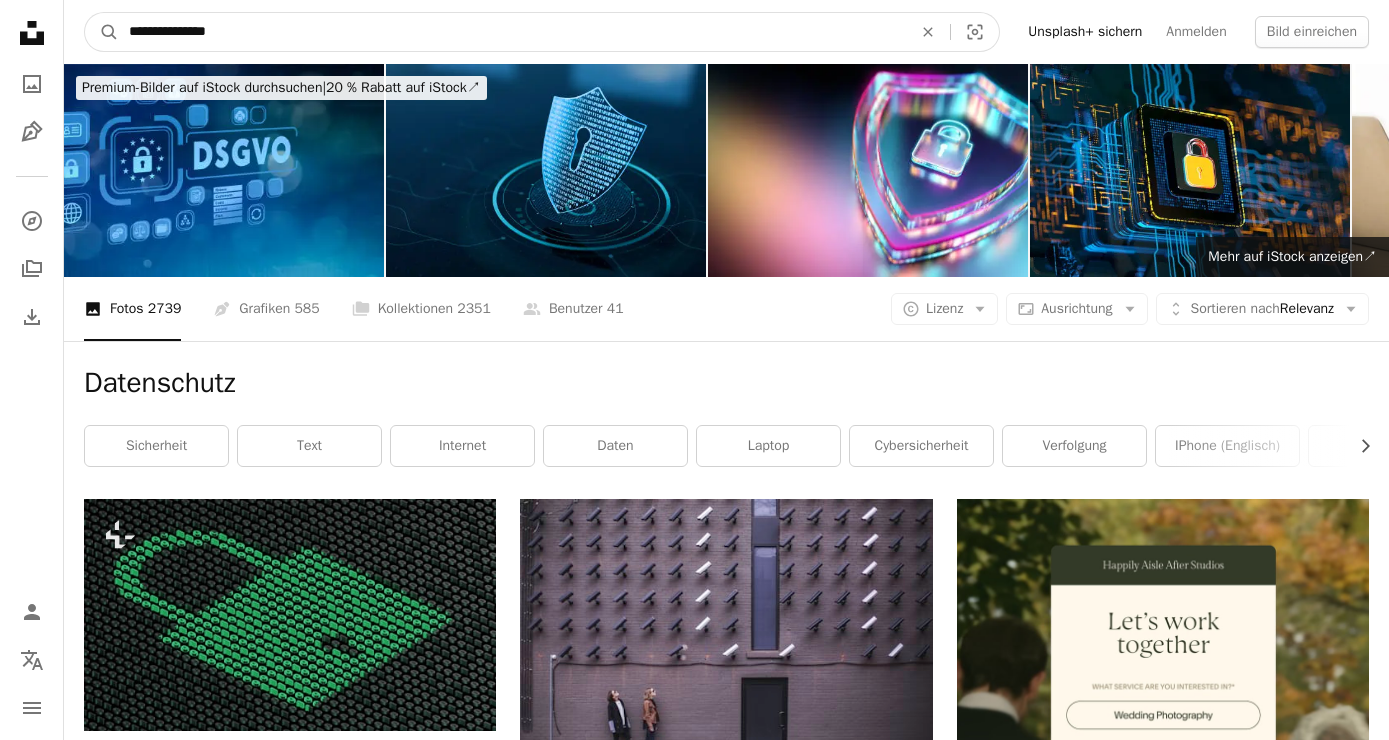 type on "**********" 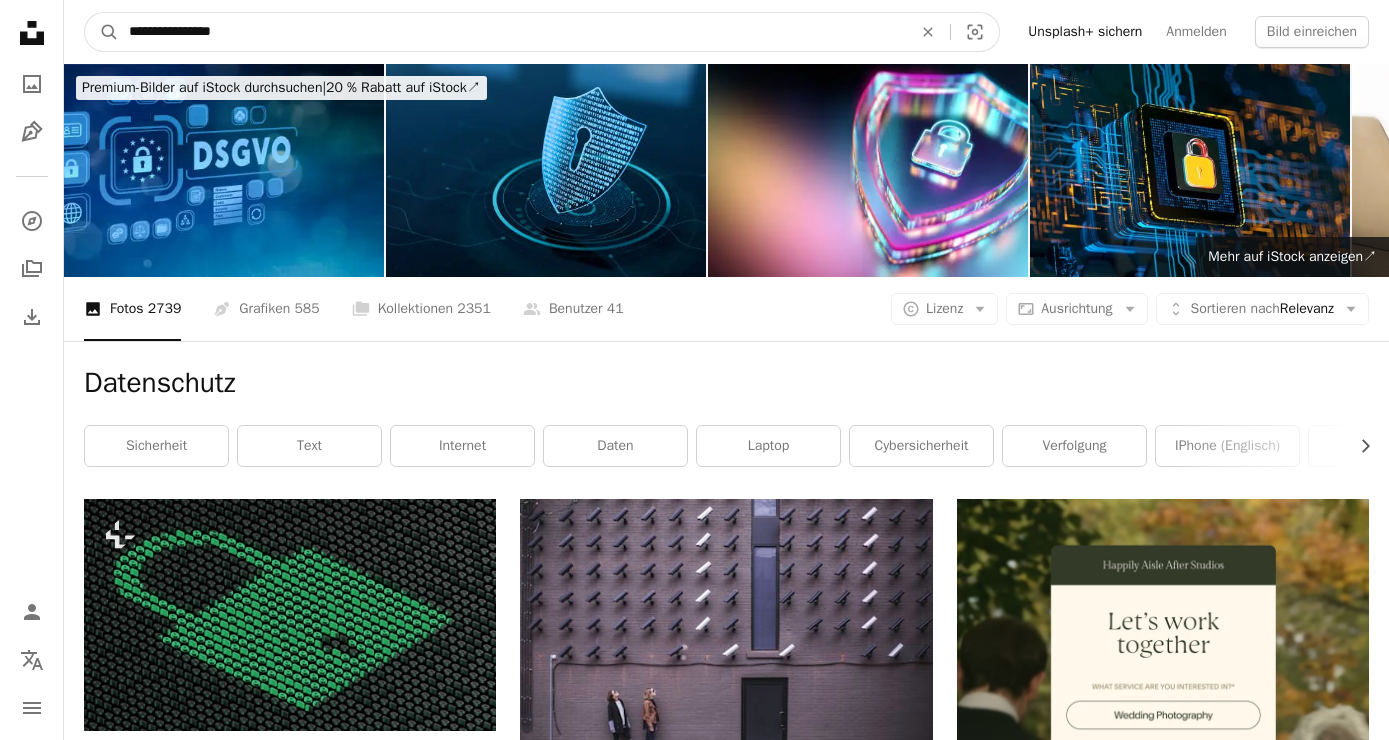 click on "A magnifying glass" at bounding box center (102, 32) 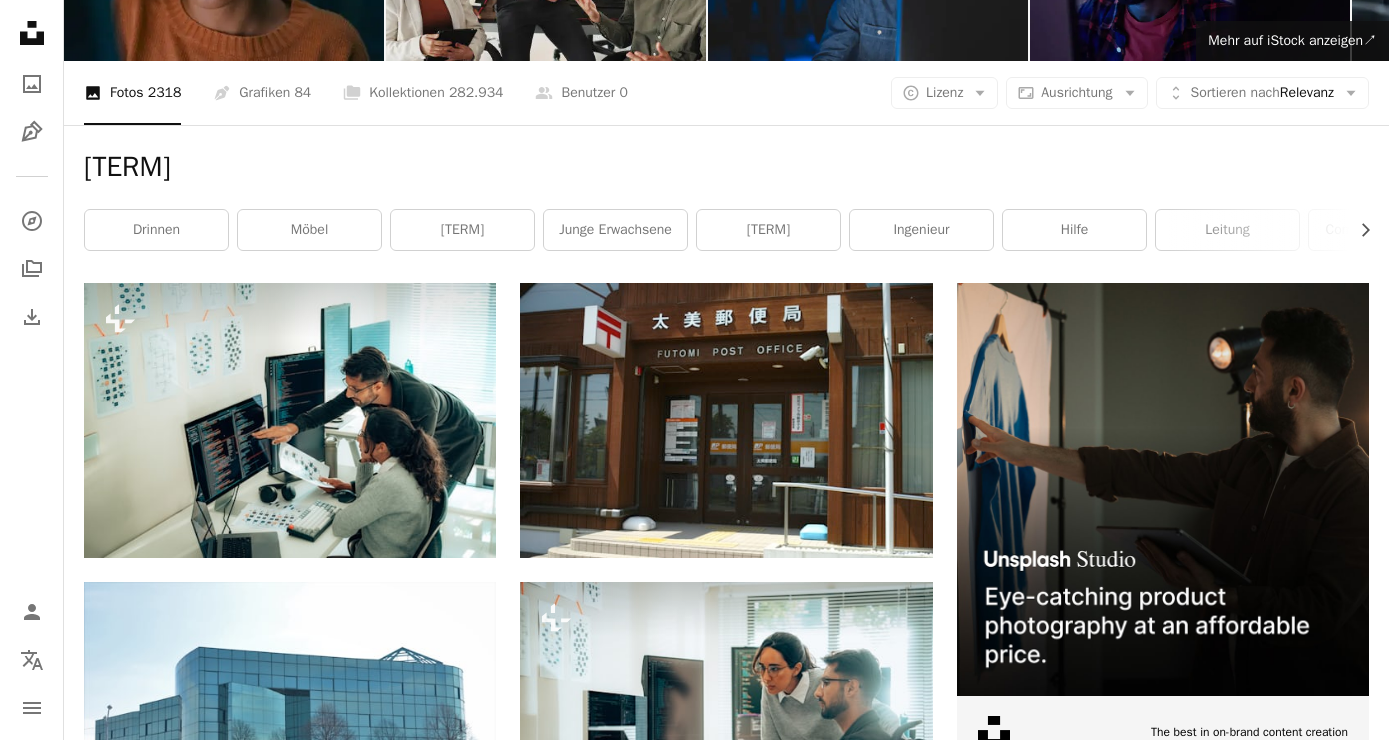 scroll, scrollTop: 0, scrollLeft: 0, axis: both 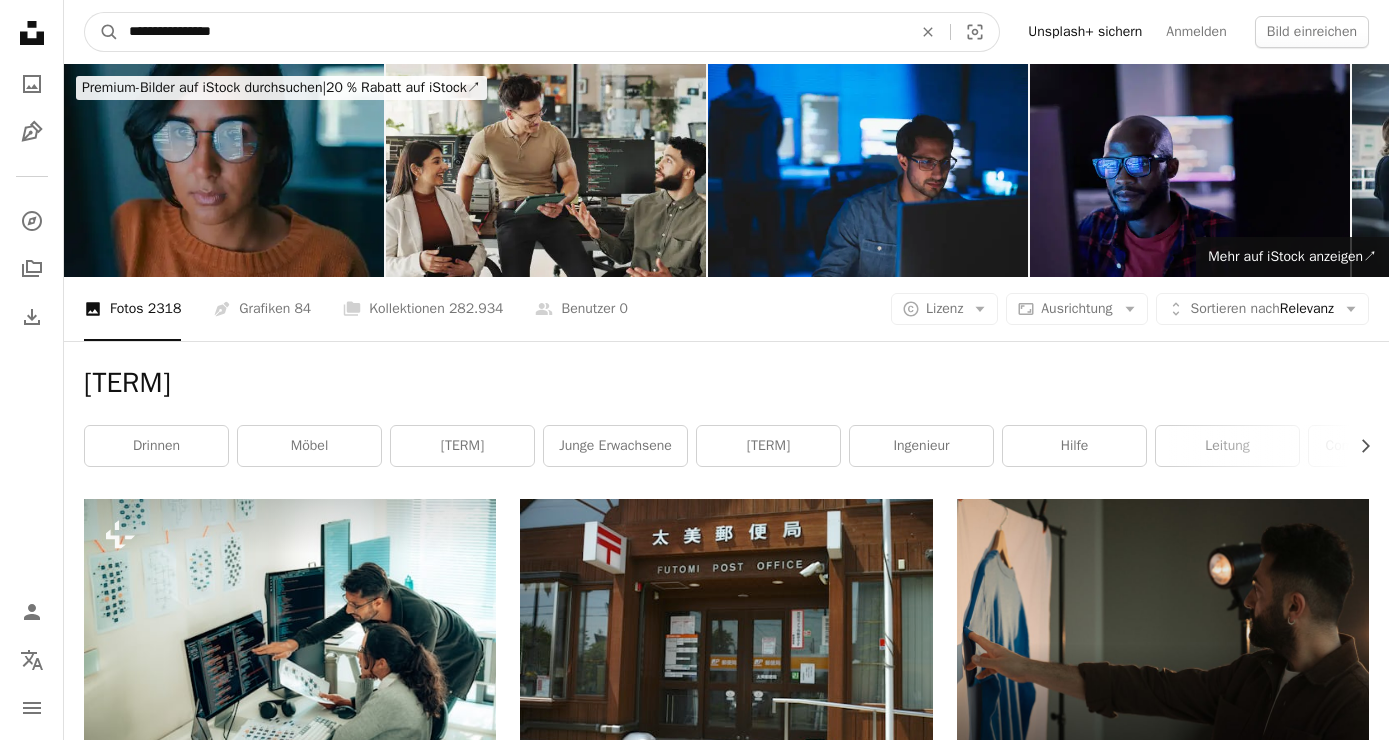 drag, startPoint x: 207, startPoint y: 31, endPoint x: 20, endPoint y: 18, distance: 187.45132 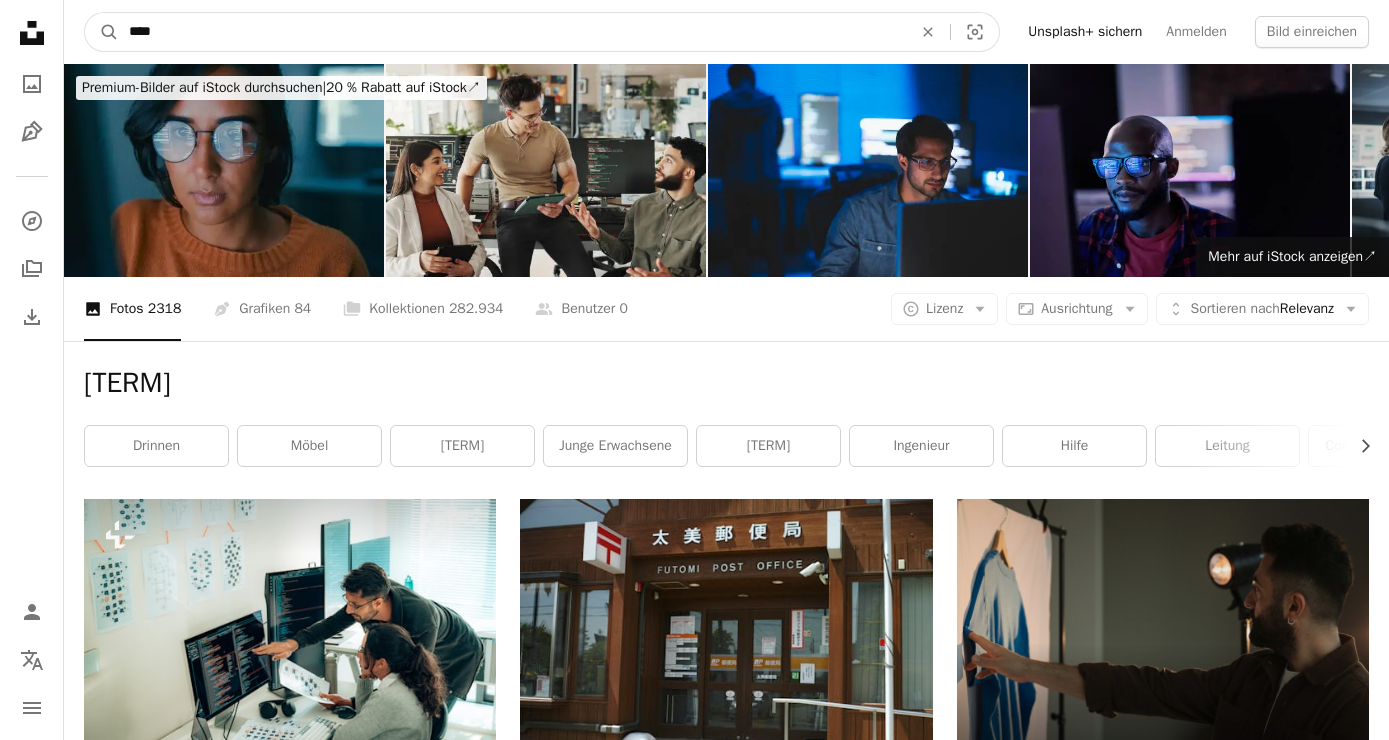 click on "****" at bounding box center [512, 32] 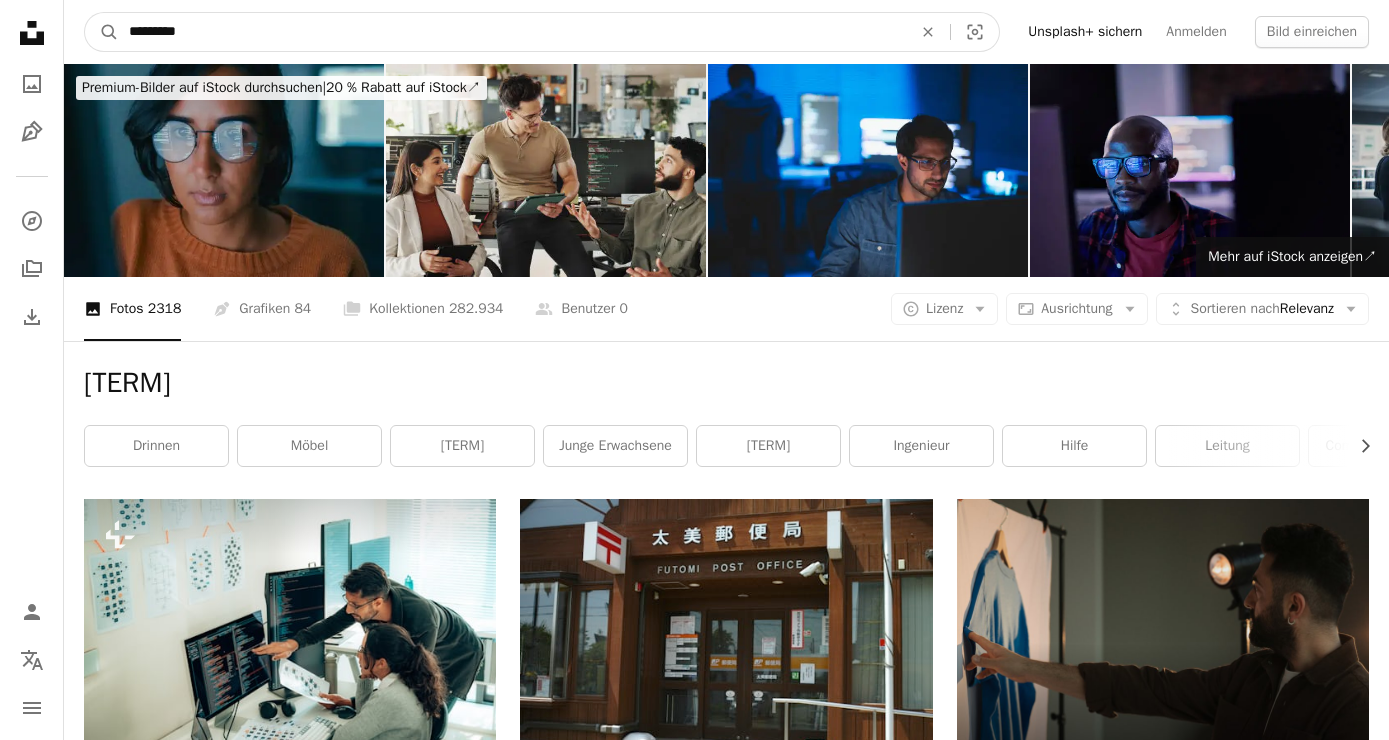 type on "**********" 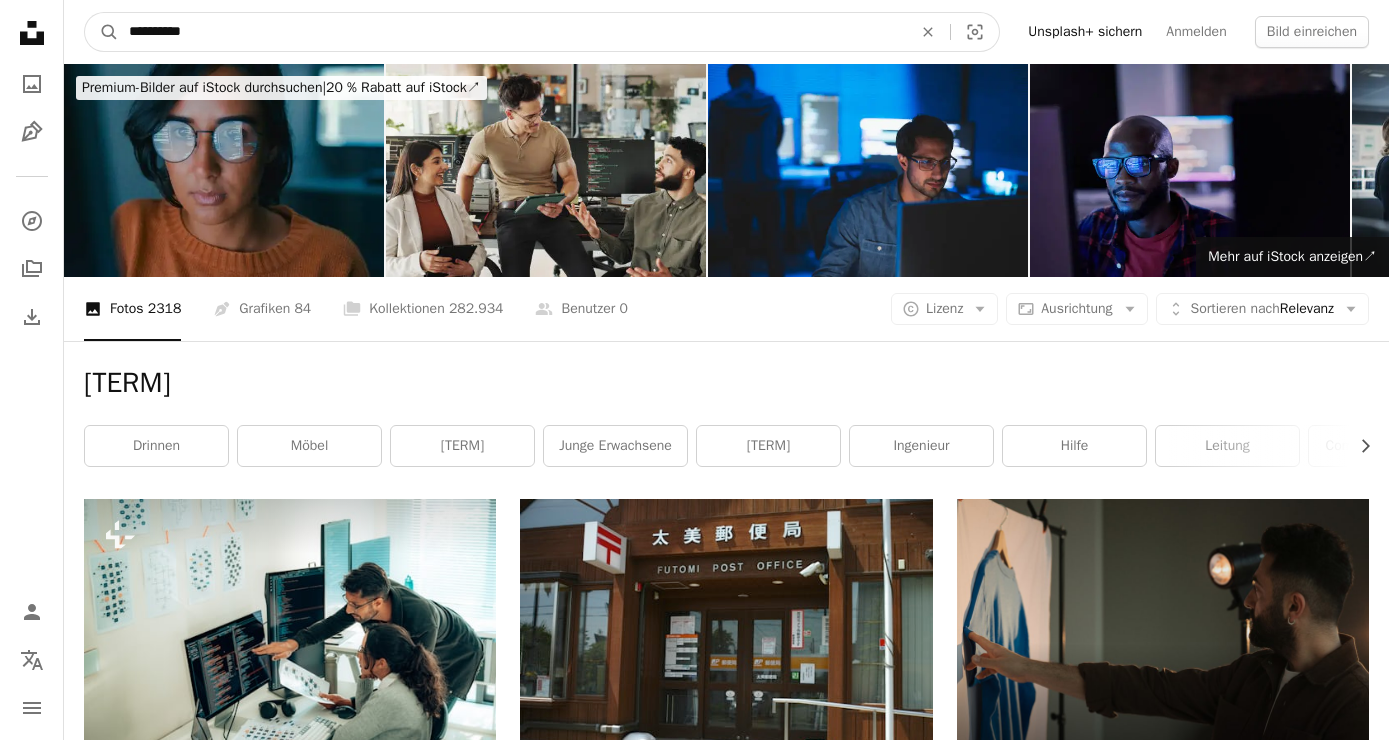 click on "A magnifying glass" at bounding box center [102, 32] 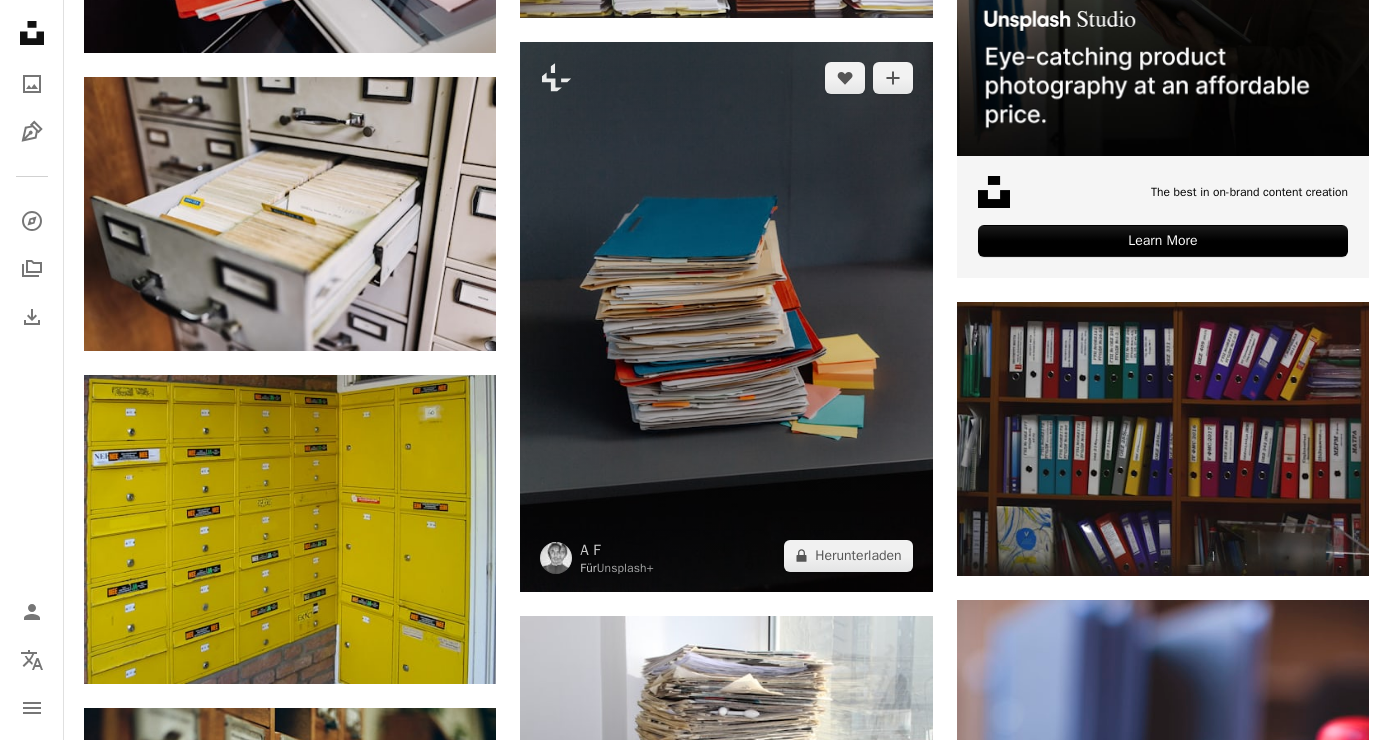 scroll, scrollTop: 1296, scrollLeft: 0, axis: vertical 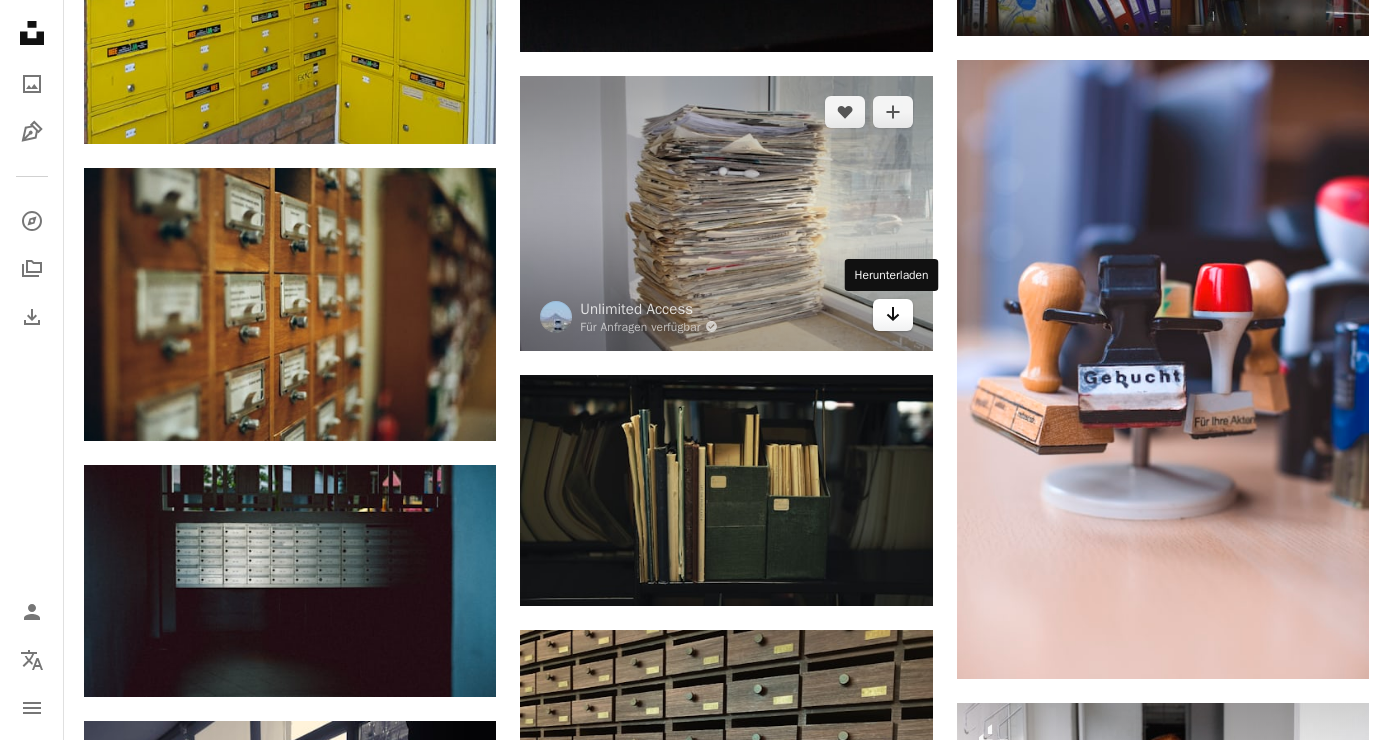 click on "Arrow pointing down" 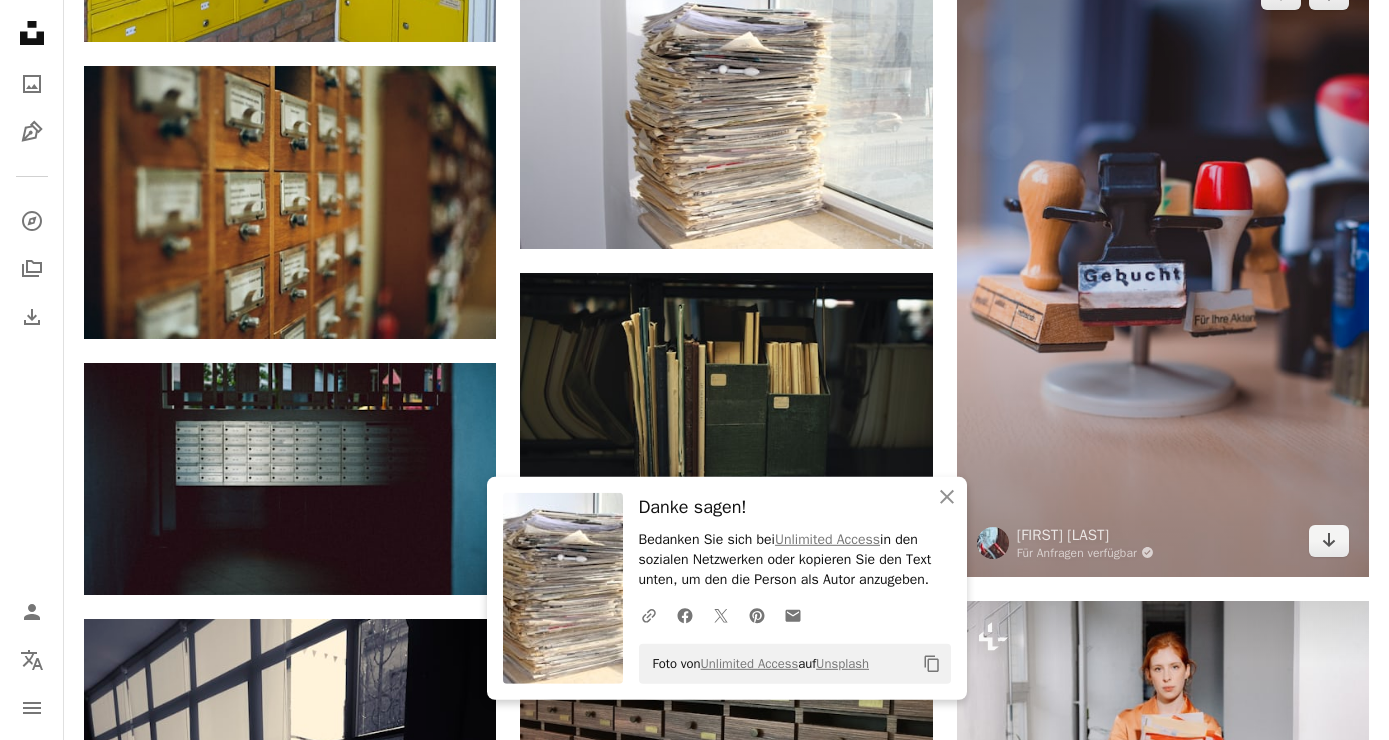 scroll, scrollTop: 1404, scrollLeft: 0, axis: vertical 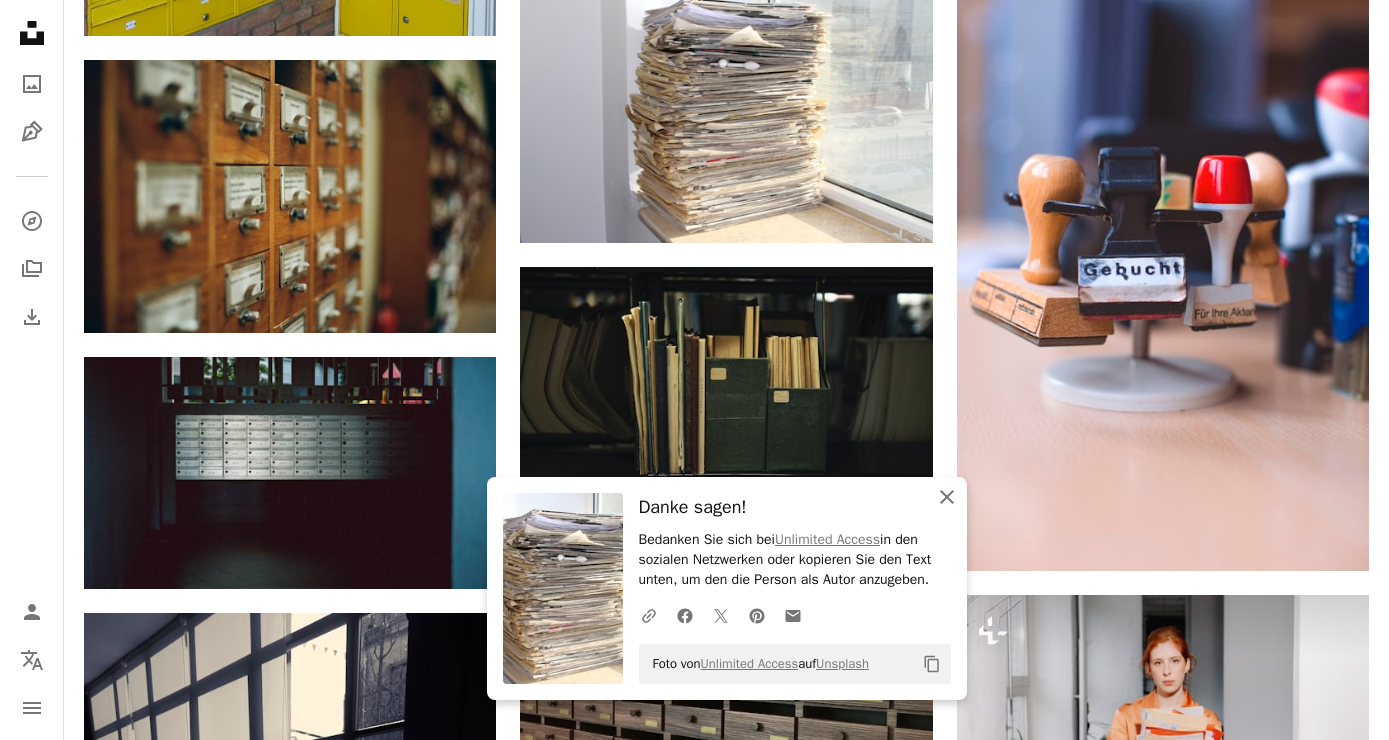 click 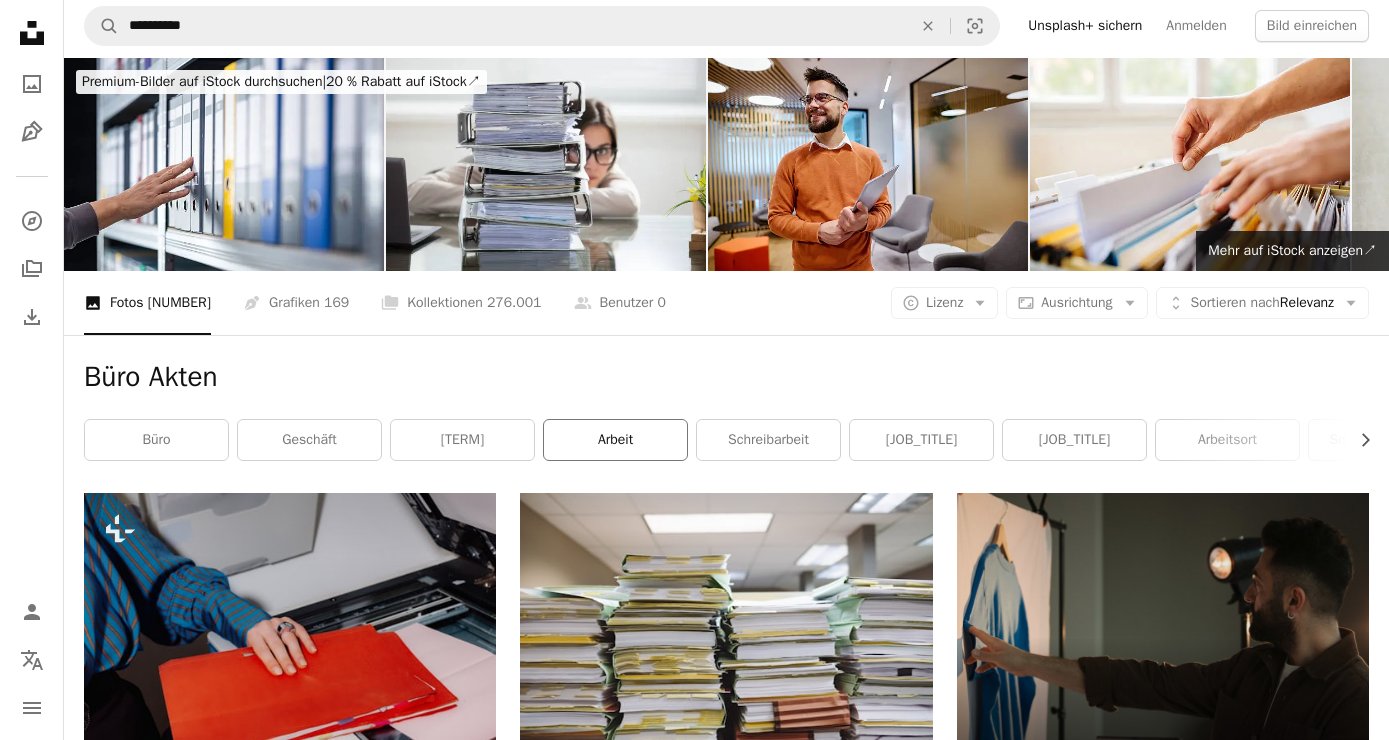 scroll, scrollTop: 0, scrollLeft: 0, axis: both 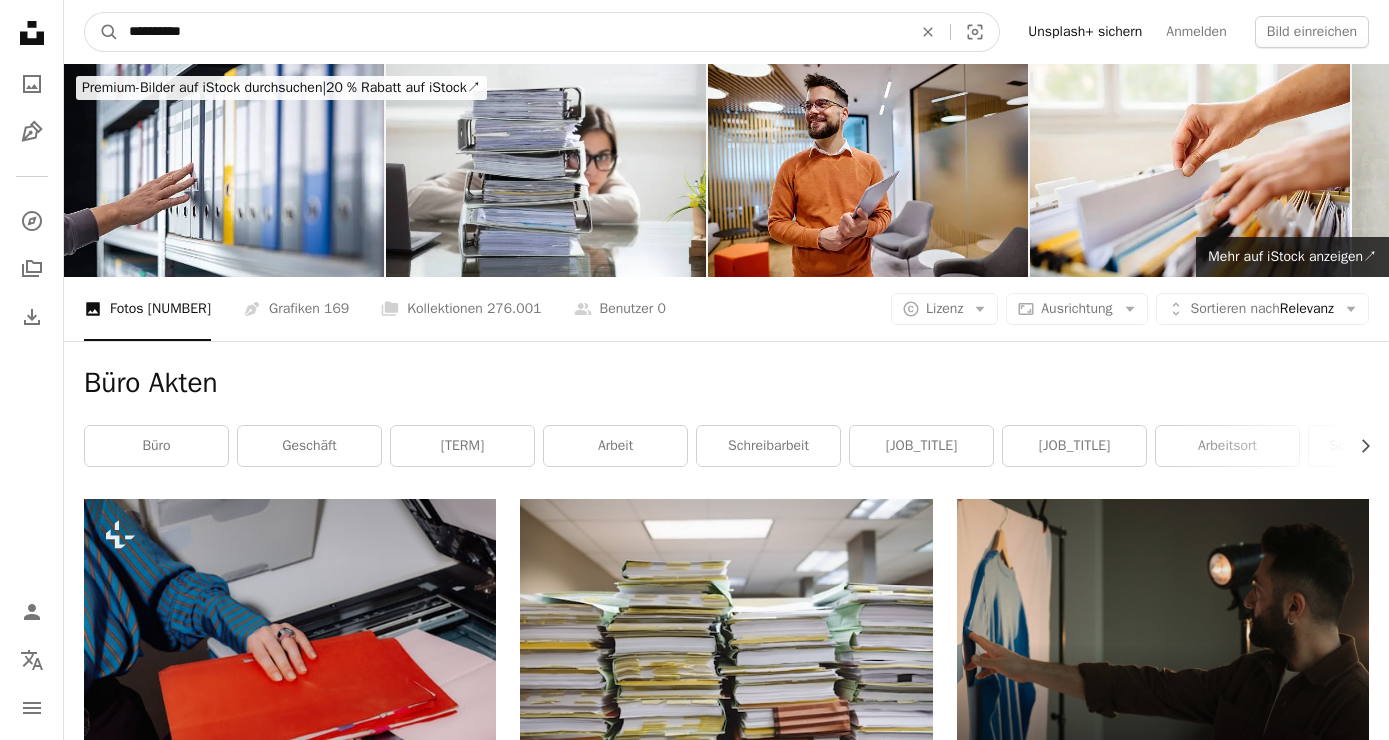 drag, startPoint x: 266, startPoint y: 27, endPoint x: 38, endPoint y: 26, distance: 228.0022 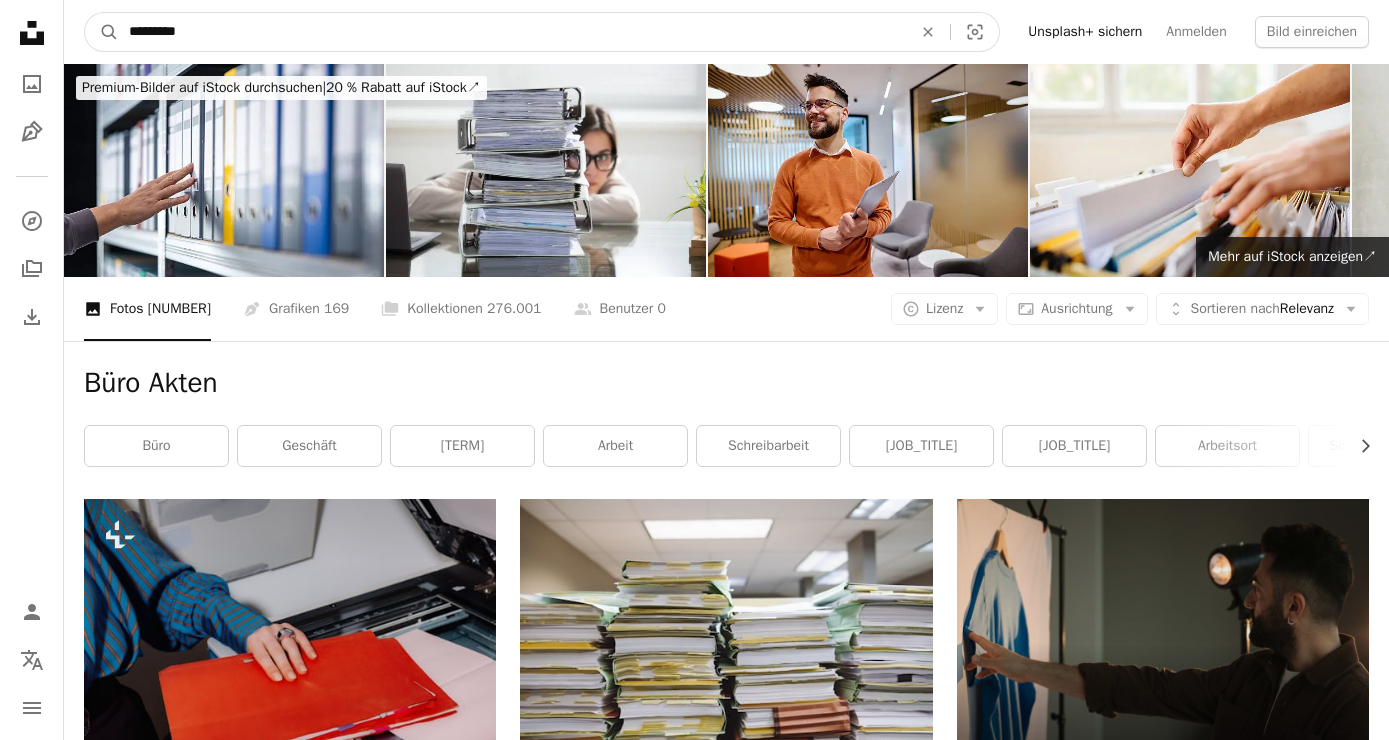 type on "**********" 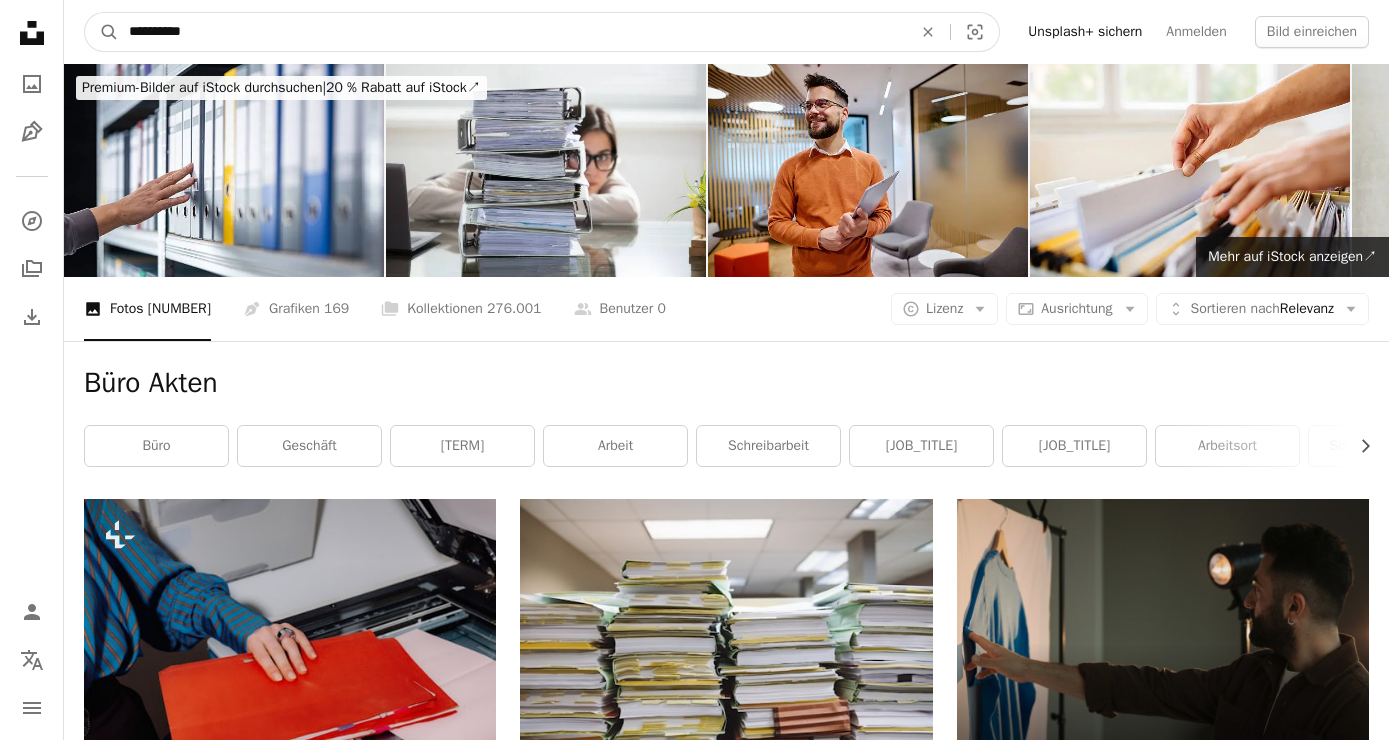 click on "A magnifying glass" at bounding box center (102, 32) 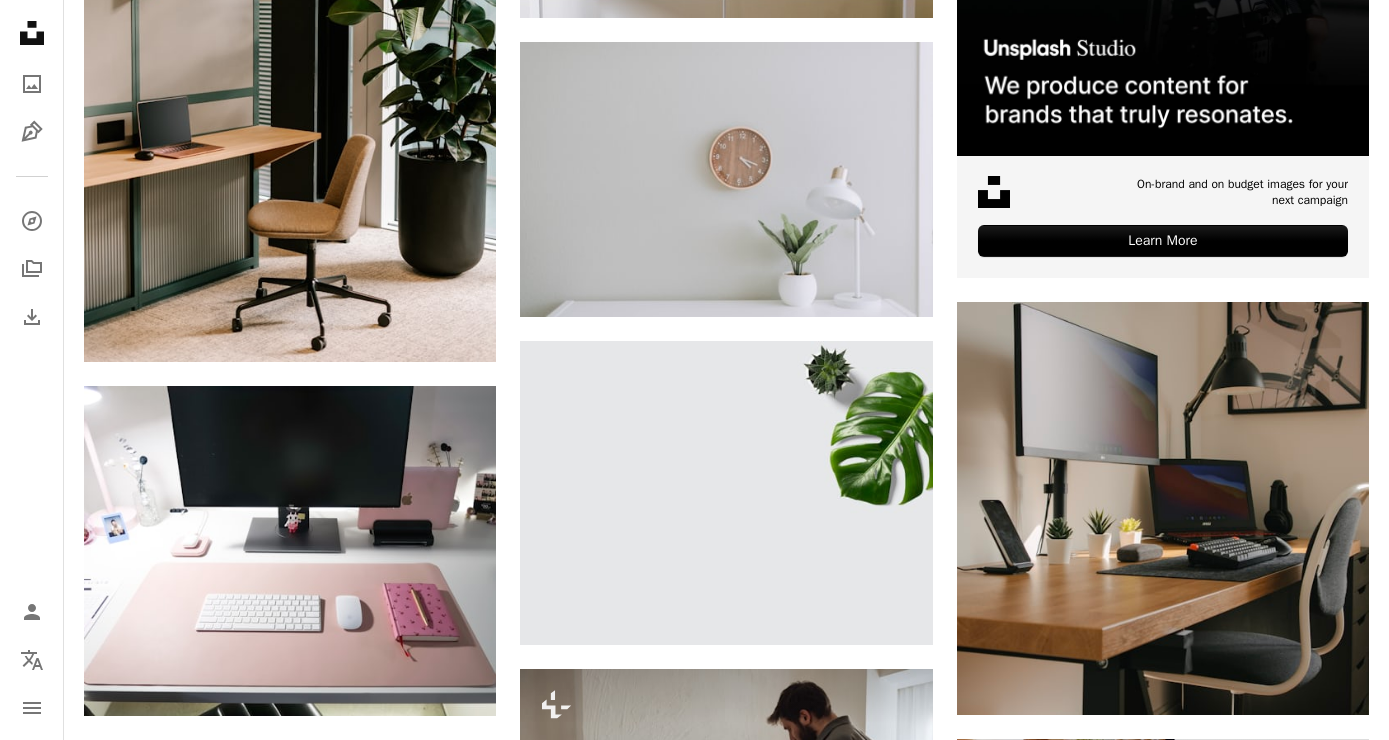 scroll, scrollTop: 0, scrollLeft: 0, axis: both 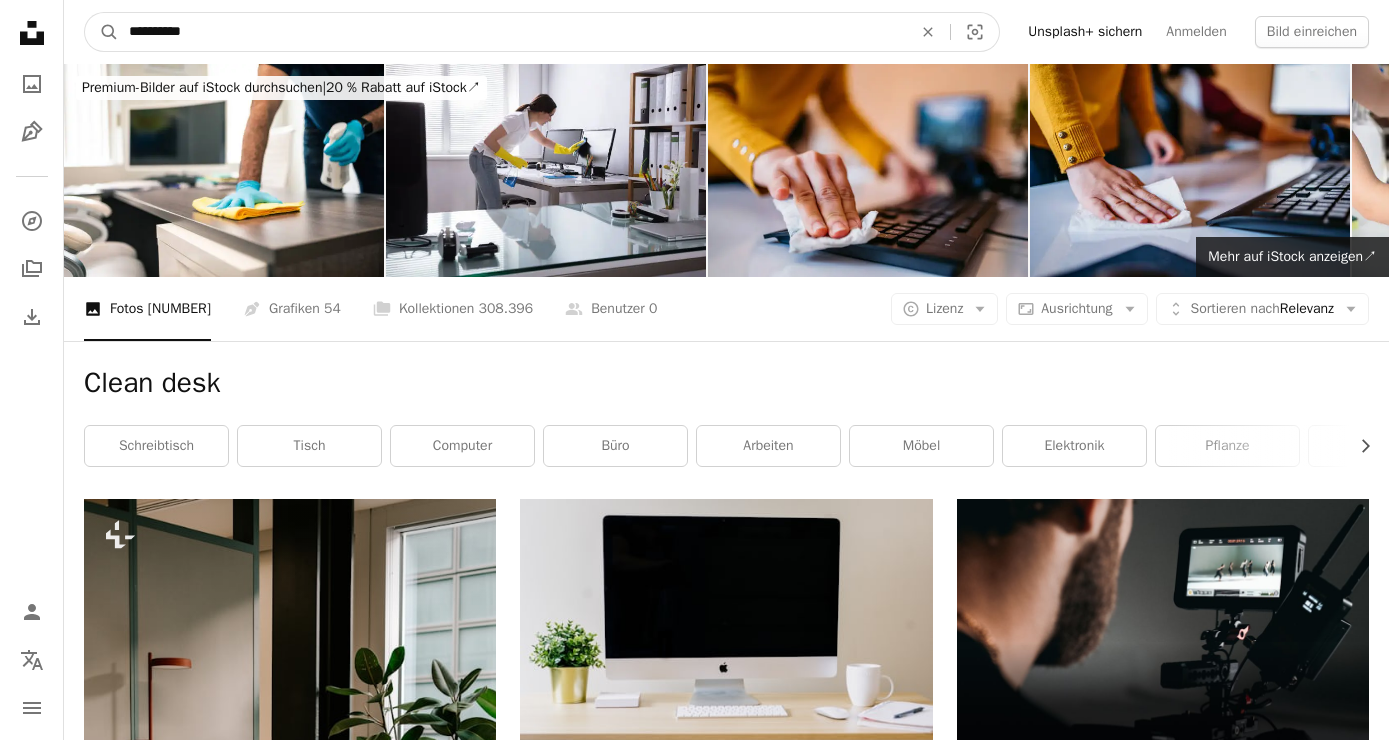 click on "**********" at bounding box center (512, 32) 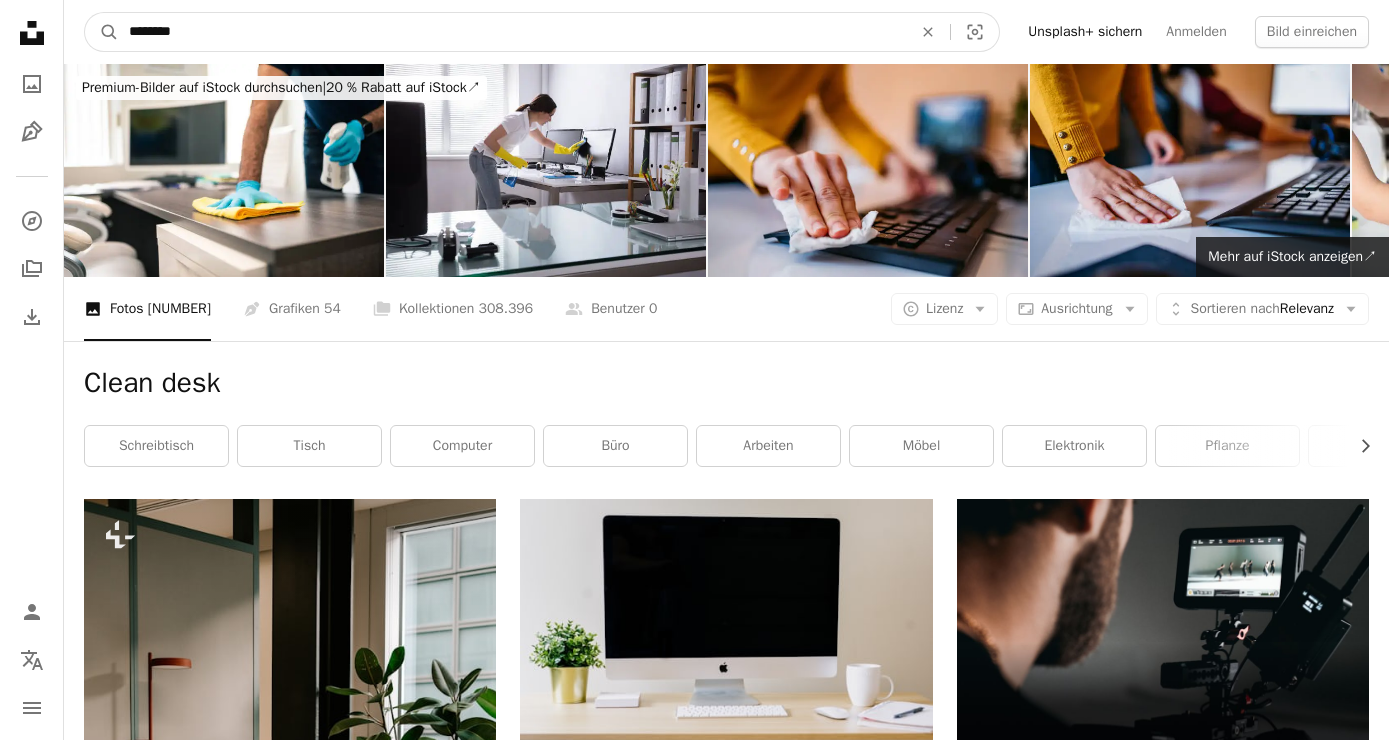 type on "*********" 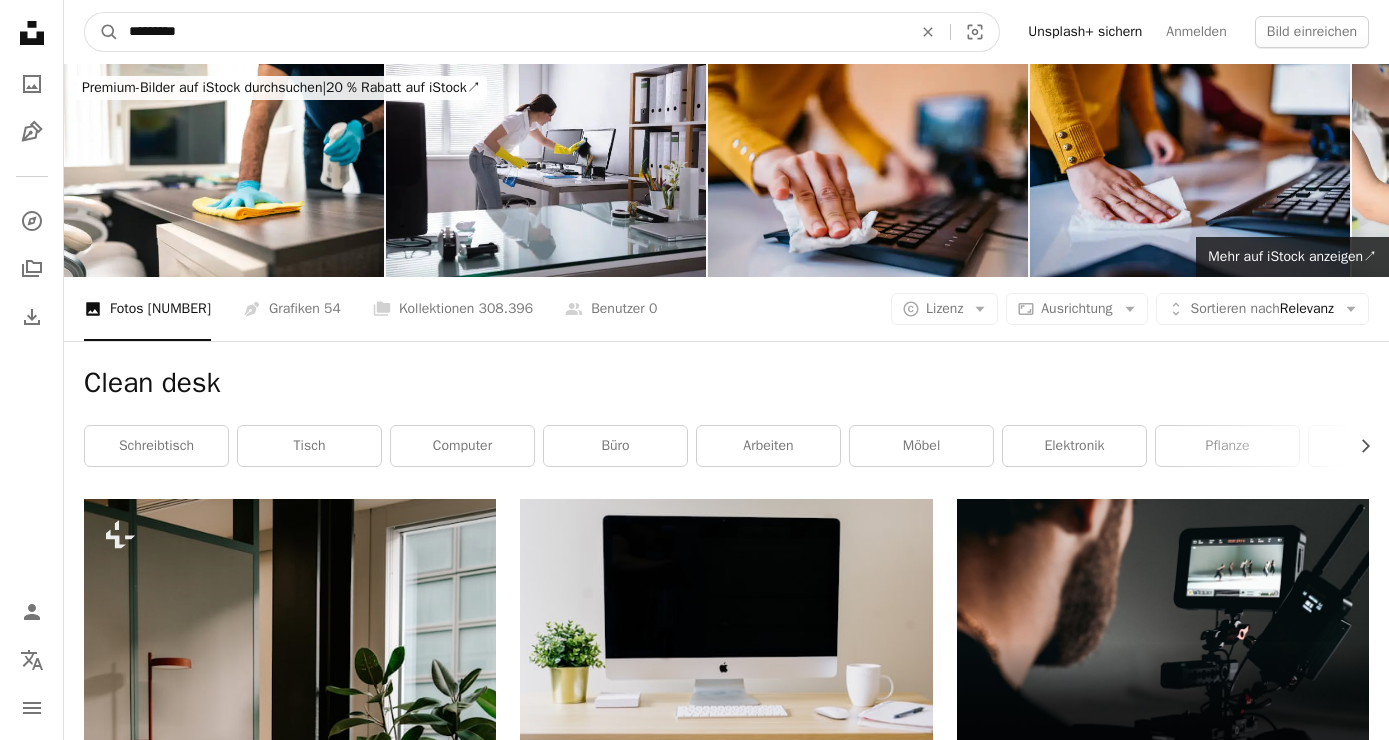 click on "A magnifying glass" at bounding box center [102, 32] 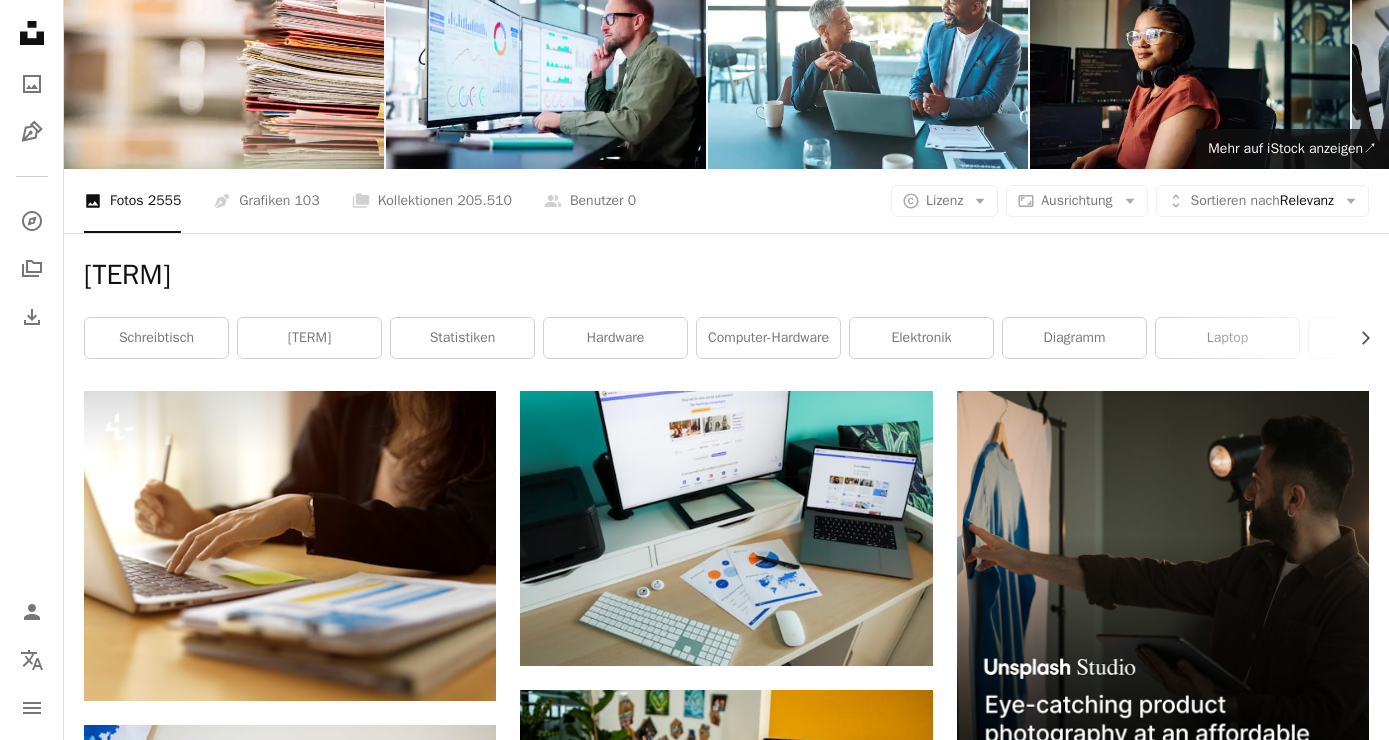 scroll, scrollTop: 0, scrollLeft: 0, axis: both 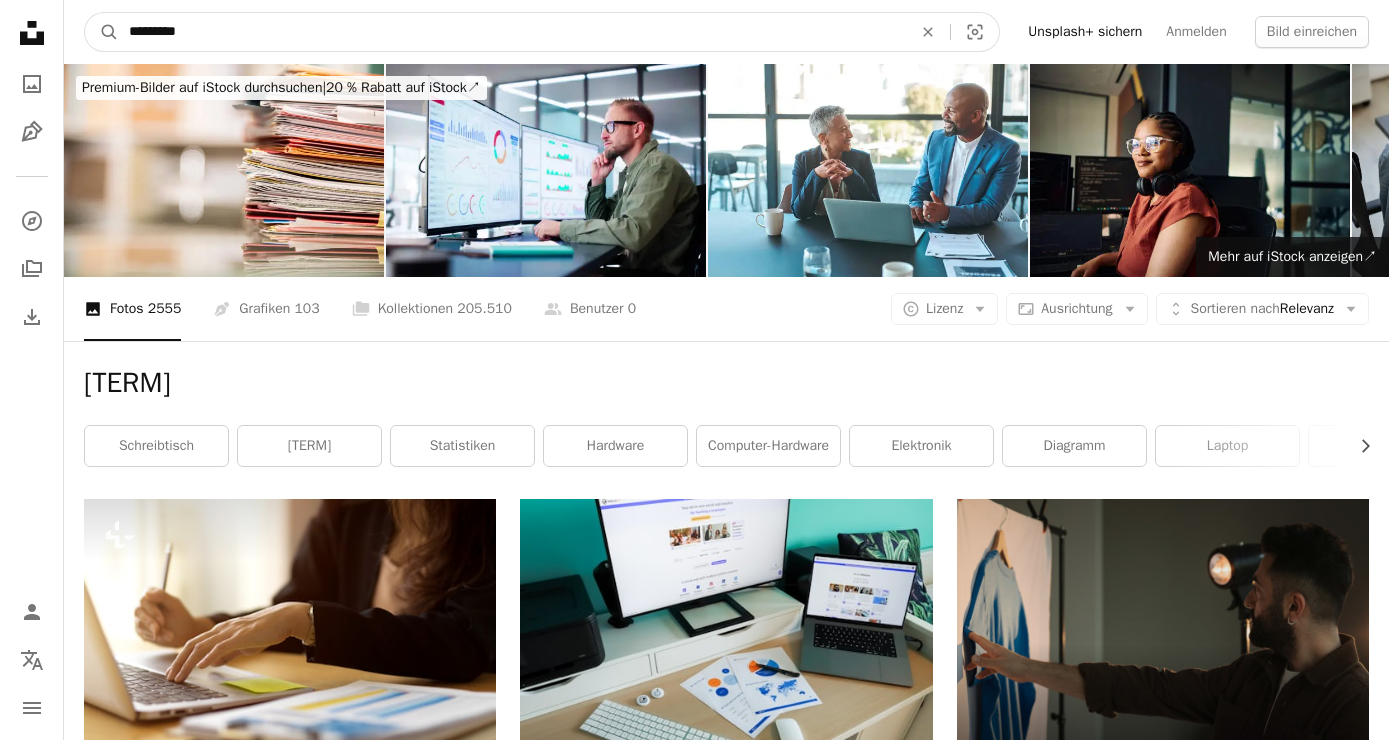click on "*********" at bounding box center [512, 32] 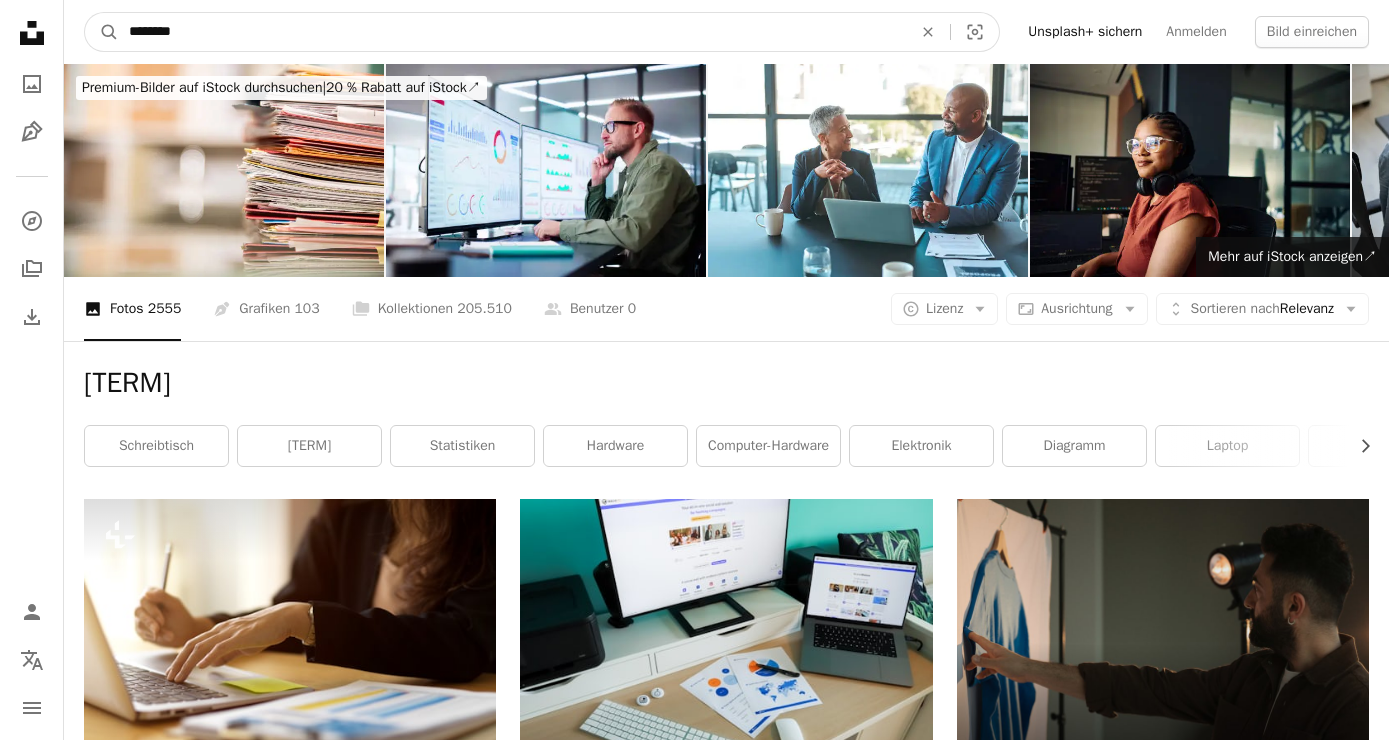 type on "*********" 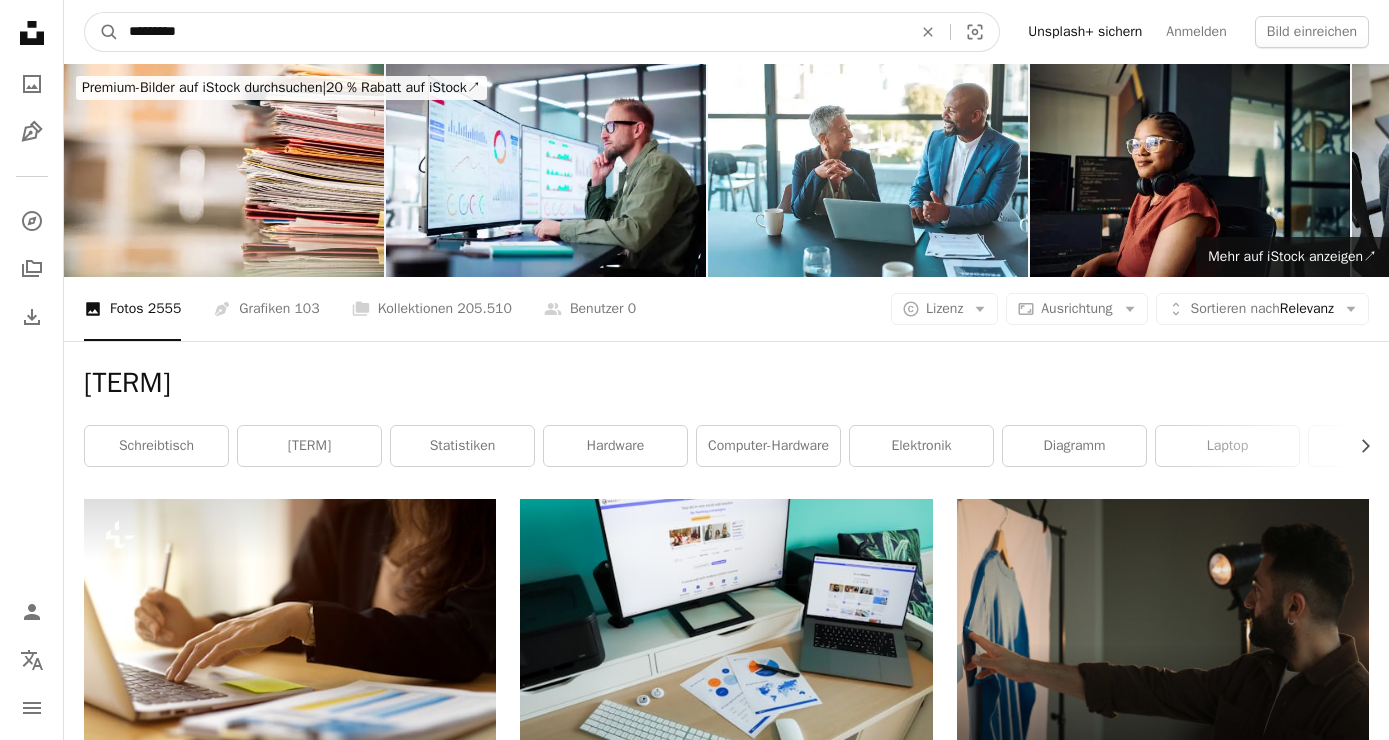 click on "A magnifying glass" at bounding box center (102, 32) 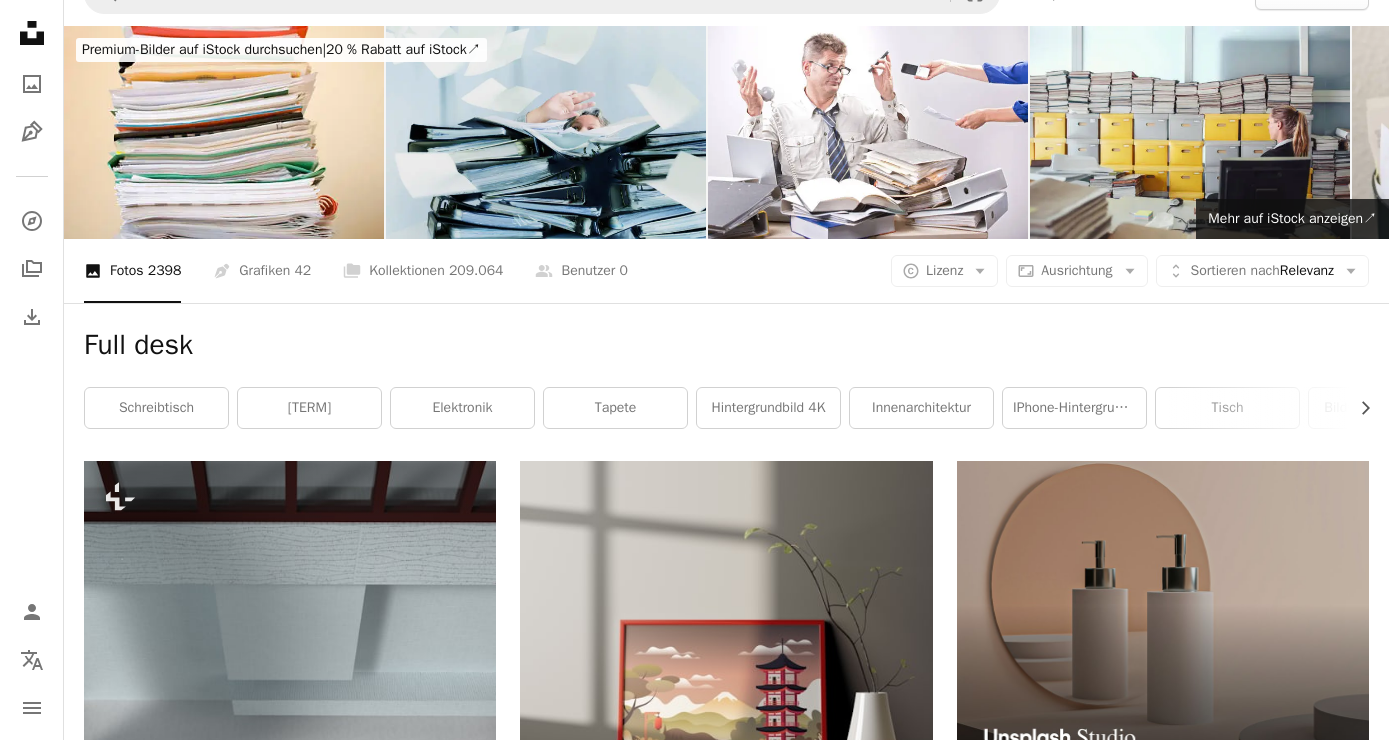 scroll, scrollTop: 0, scrollLeft: 0, axis: both 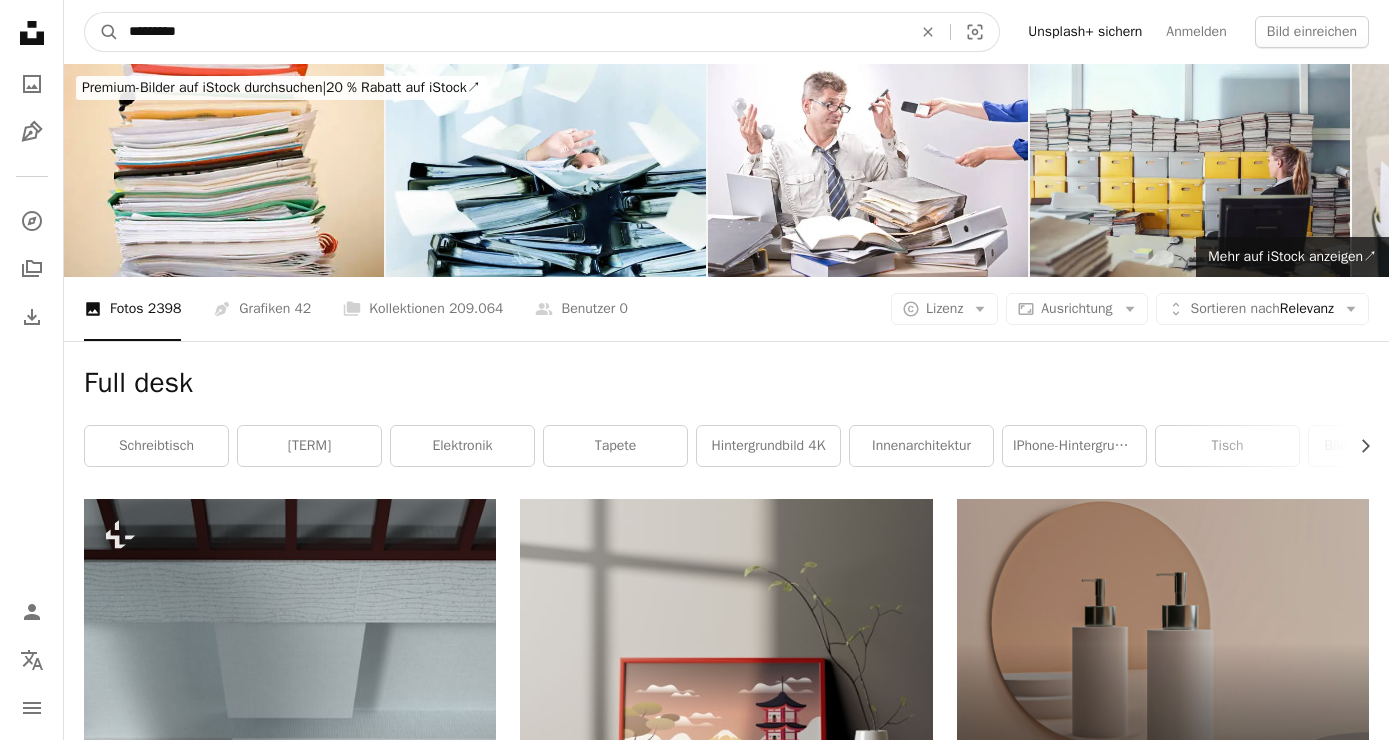click on "*********" at bounding box center [512, 32] 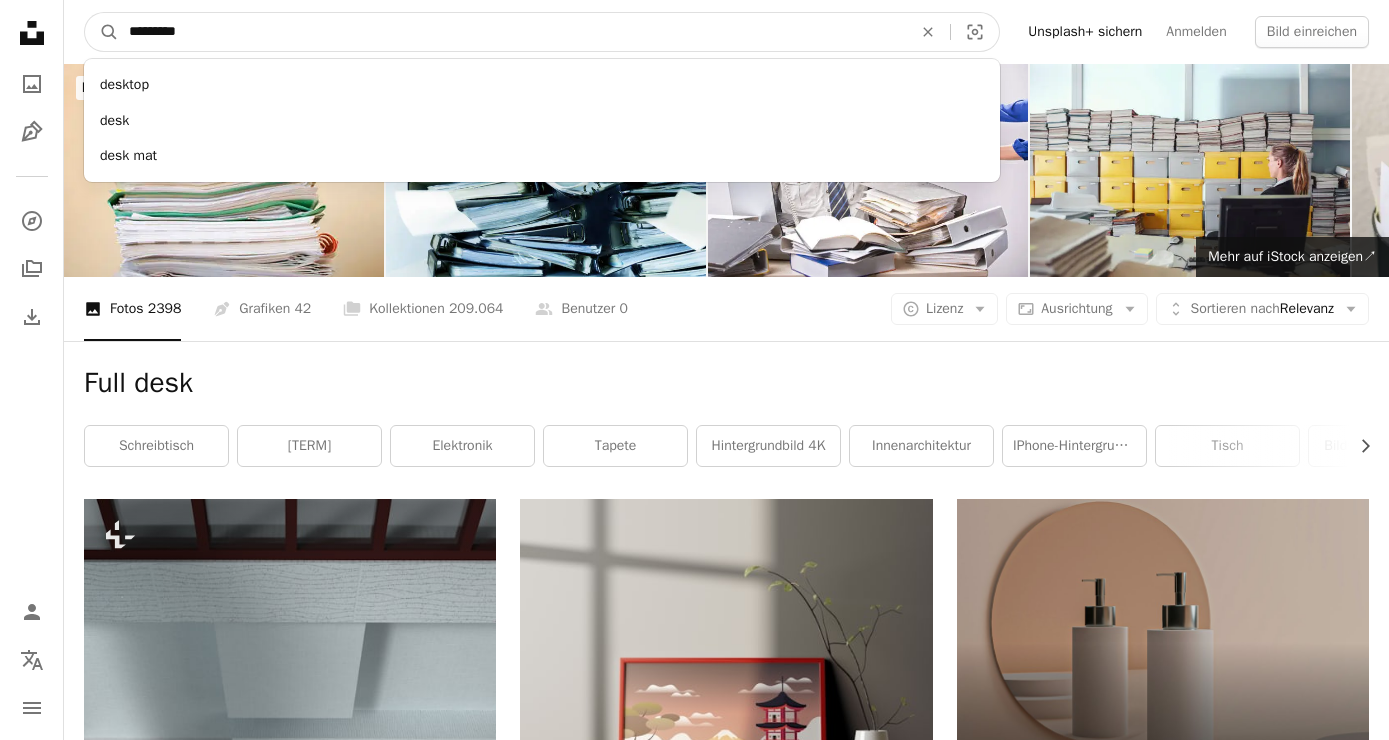 type on "**********" 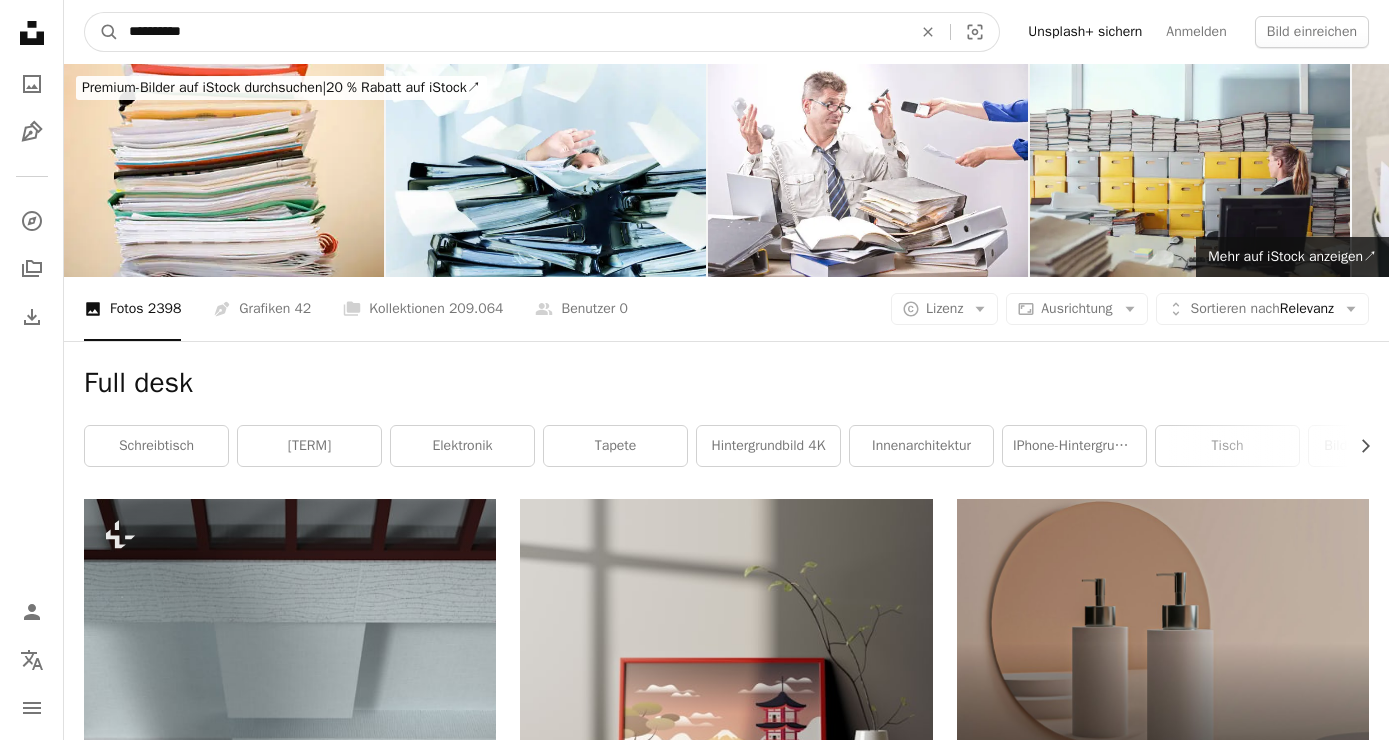 click on "A magnifying glass" at bounding box center [102, 32] 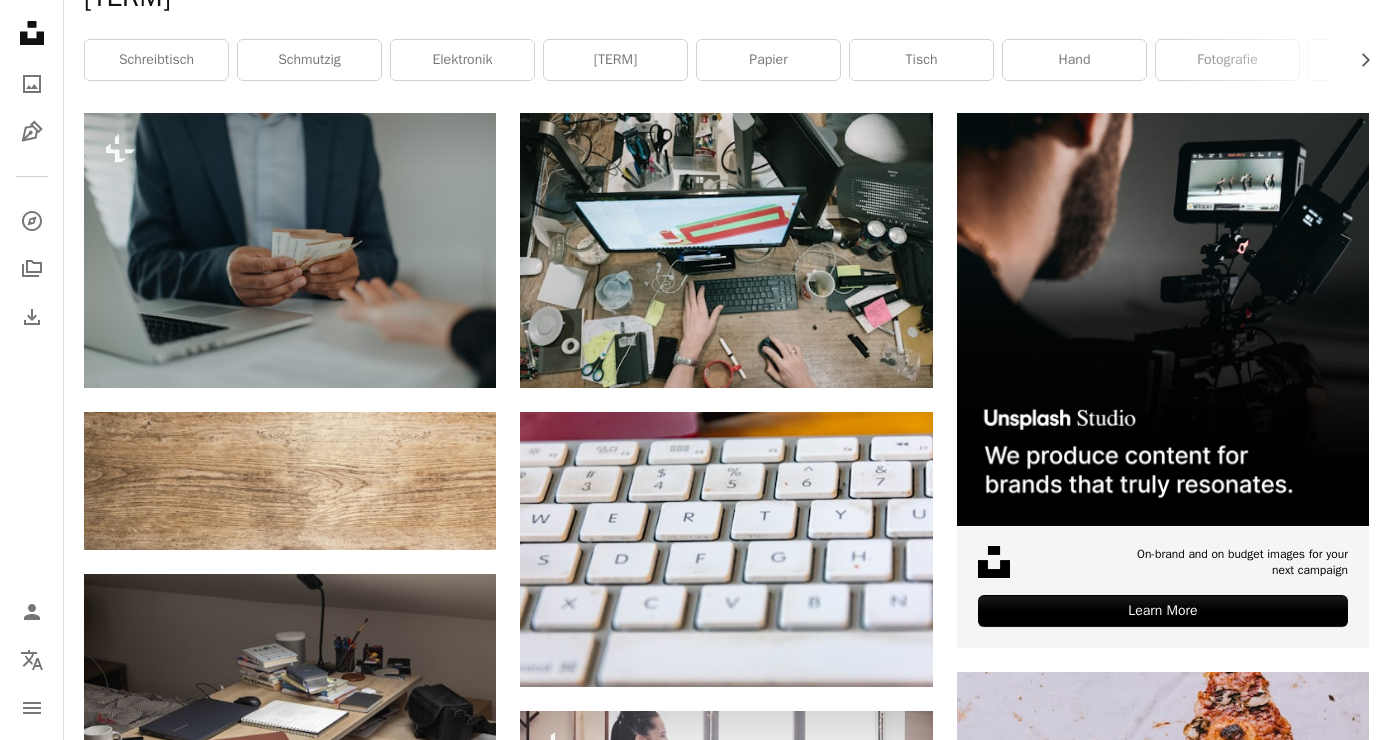scroll, scrollTop: 0, scrollLeft: 0, axis: both 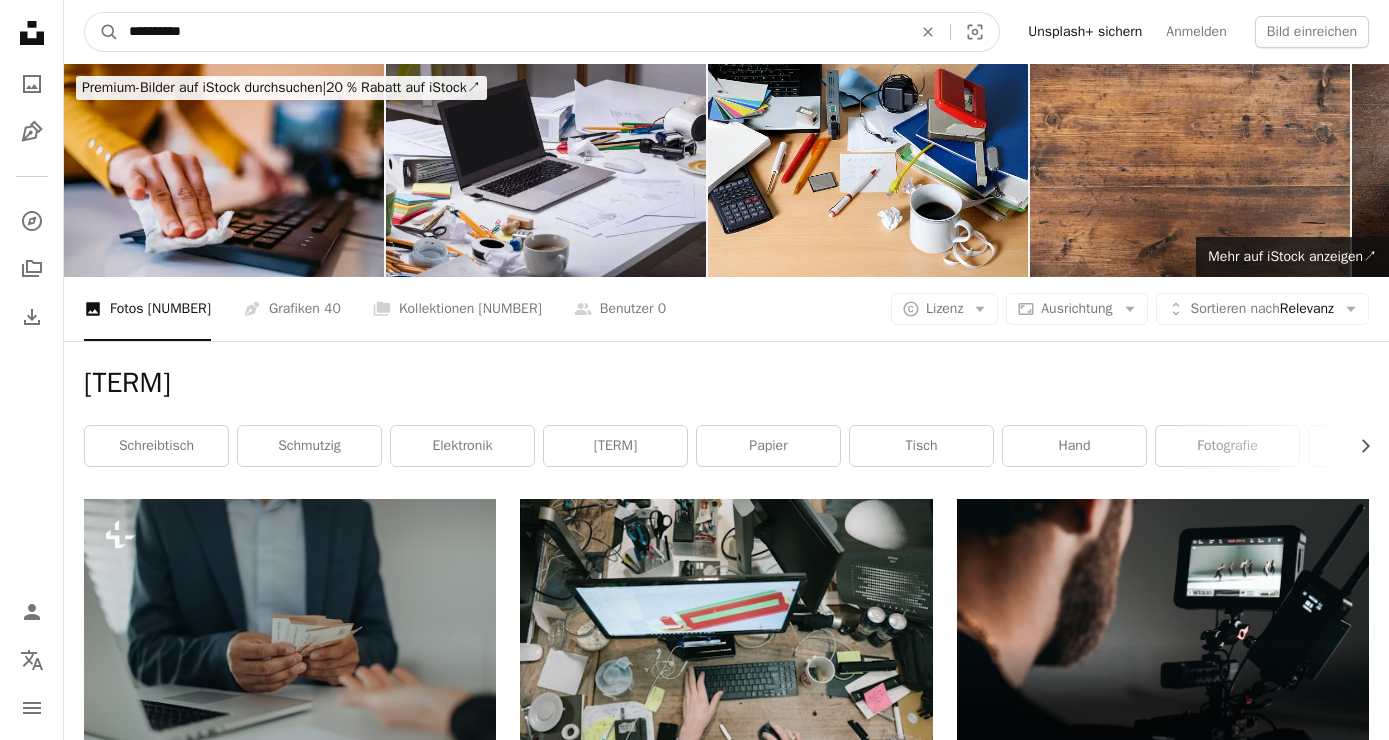 drag, startPoint x: 221, startPoint y: 34, endPoint x: 56, endPoint y: 27, distance: 165.14842 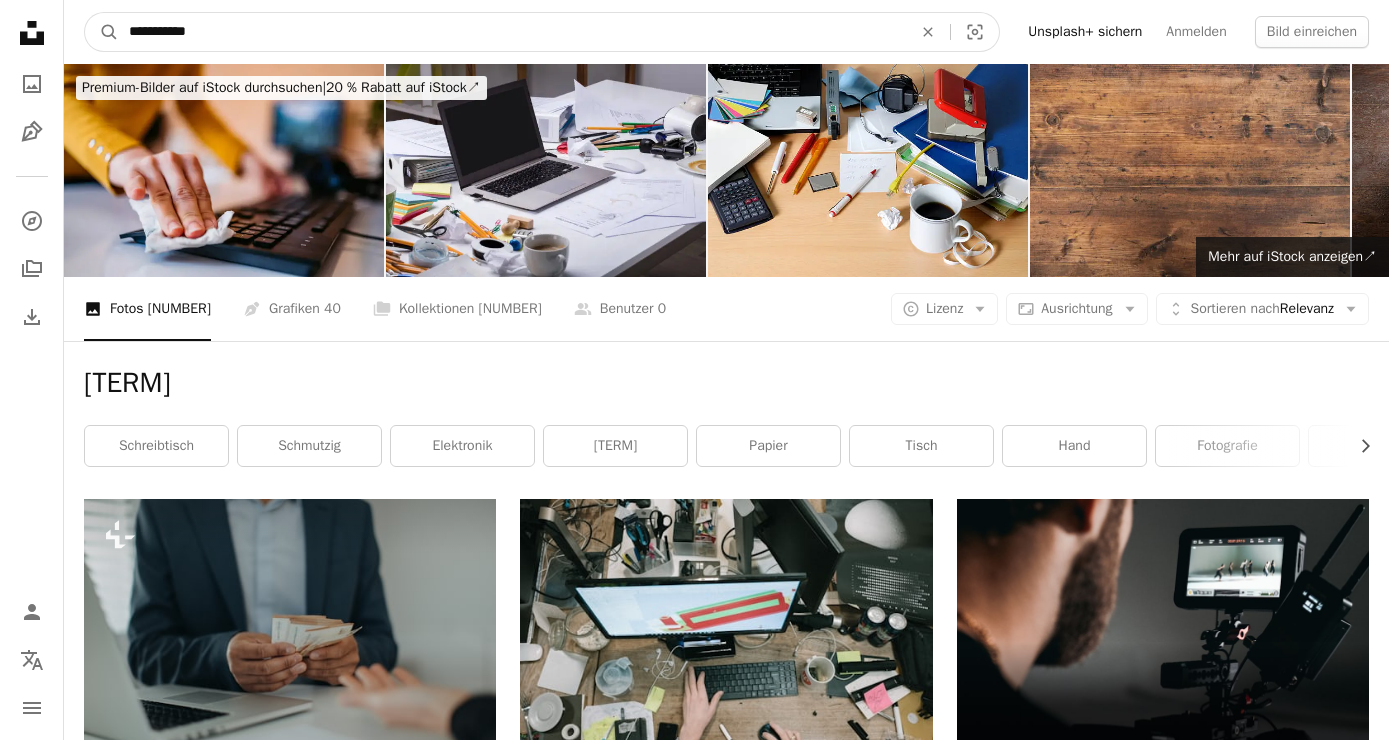 type on "**********" 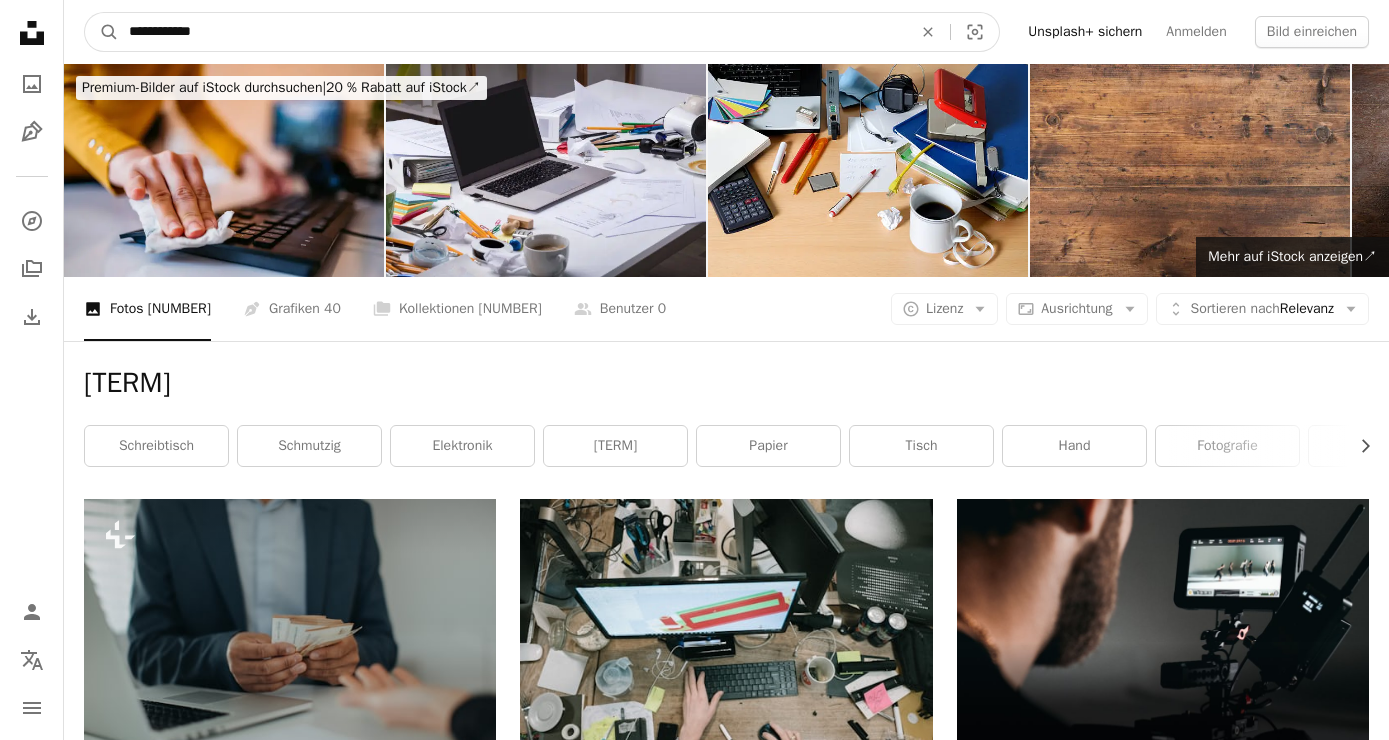 click on "A magnifying glass" at bounding box center [102, 32] 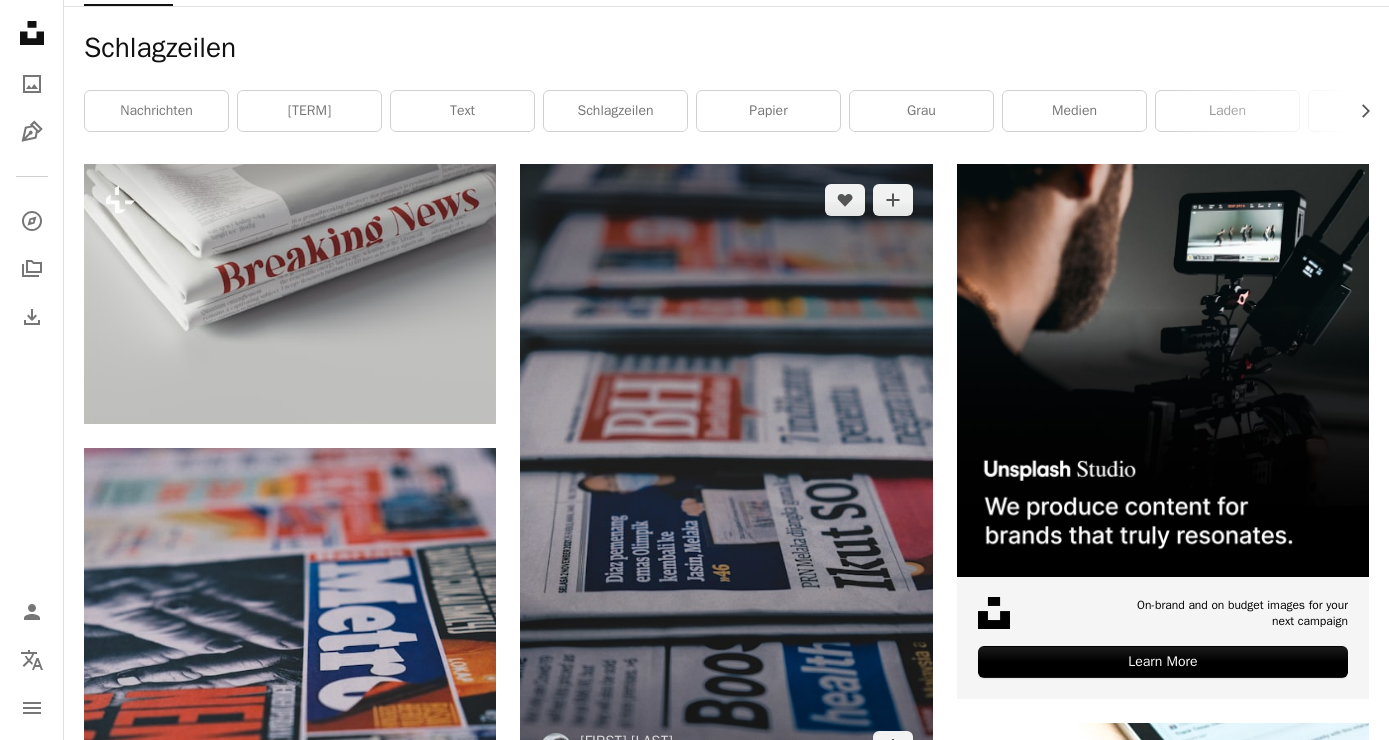 scroll, scrollTop: 432, scrollLeft: 0, axis: vertical 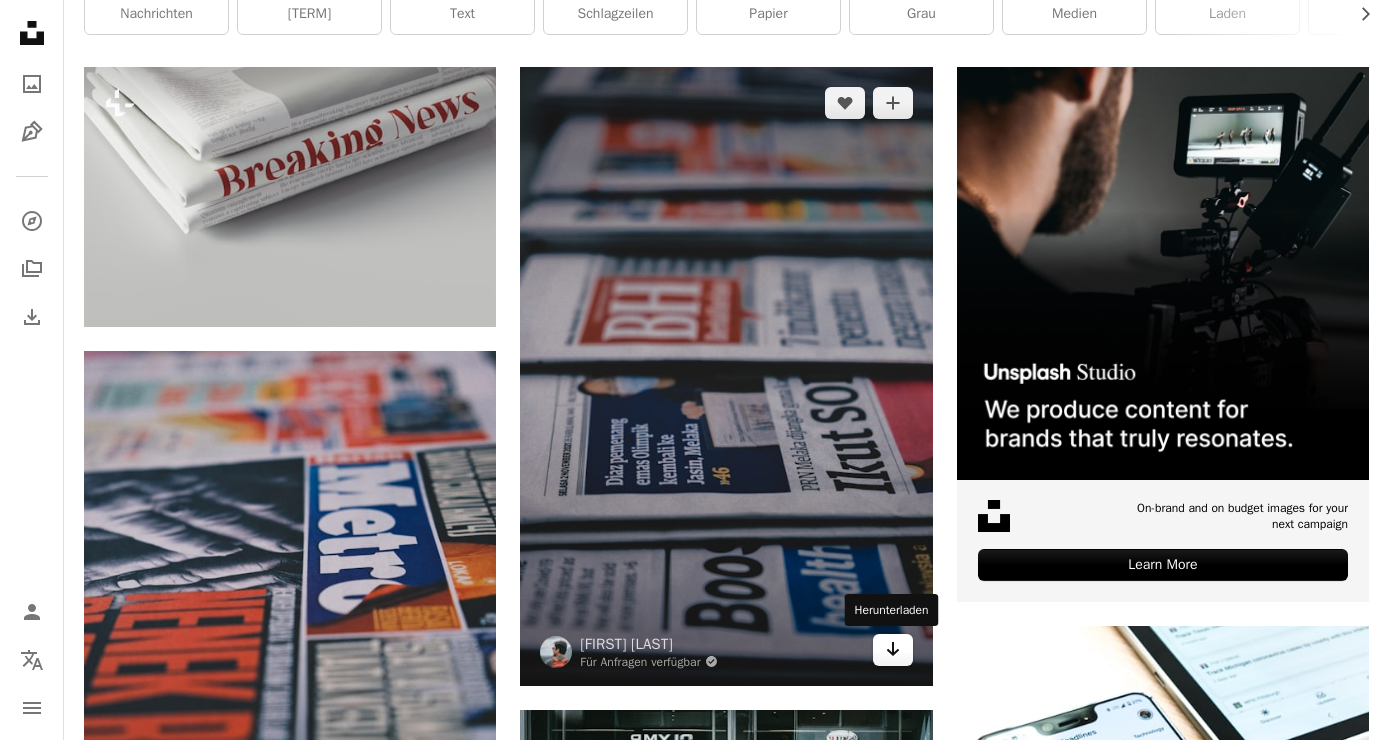 click on "Arrow pointing down" at bounding box center (893, 650) 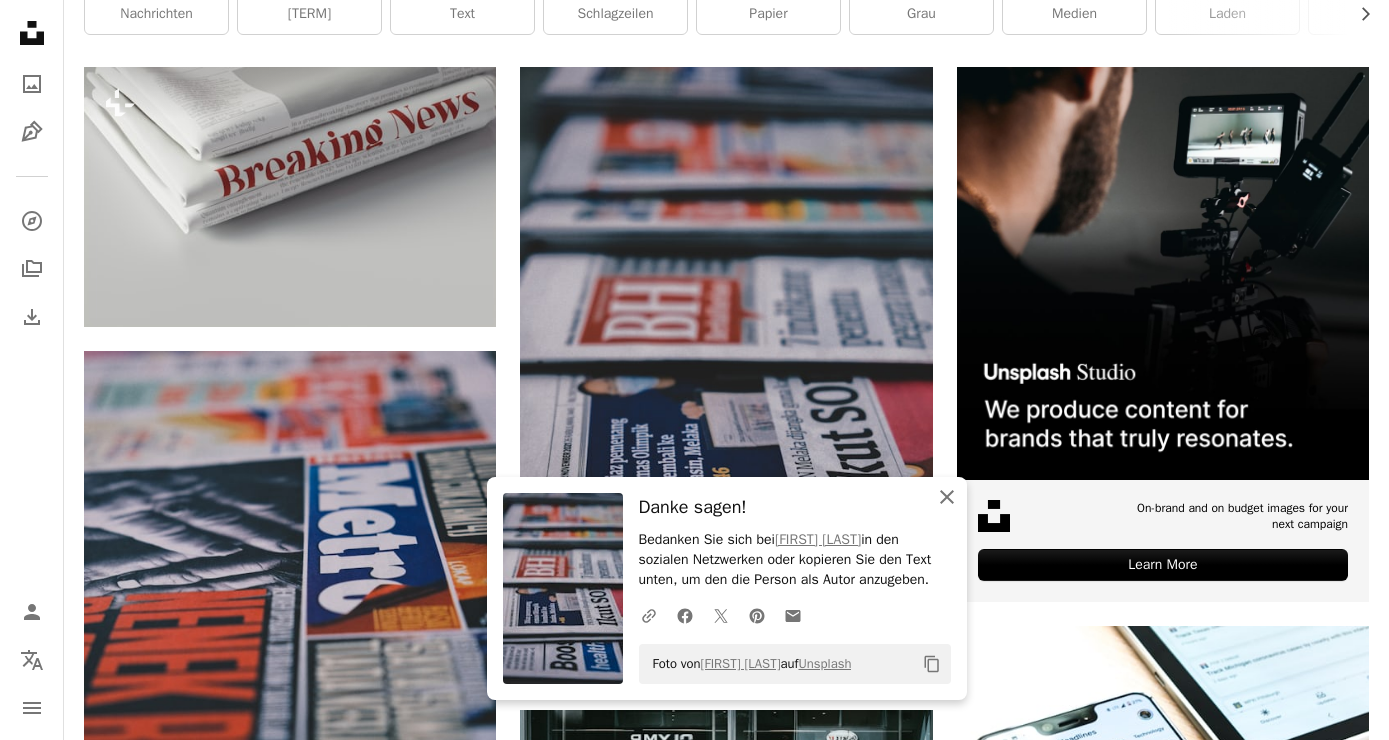 click on "An X shape" 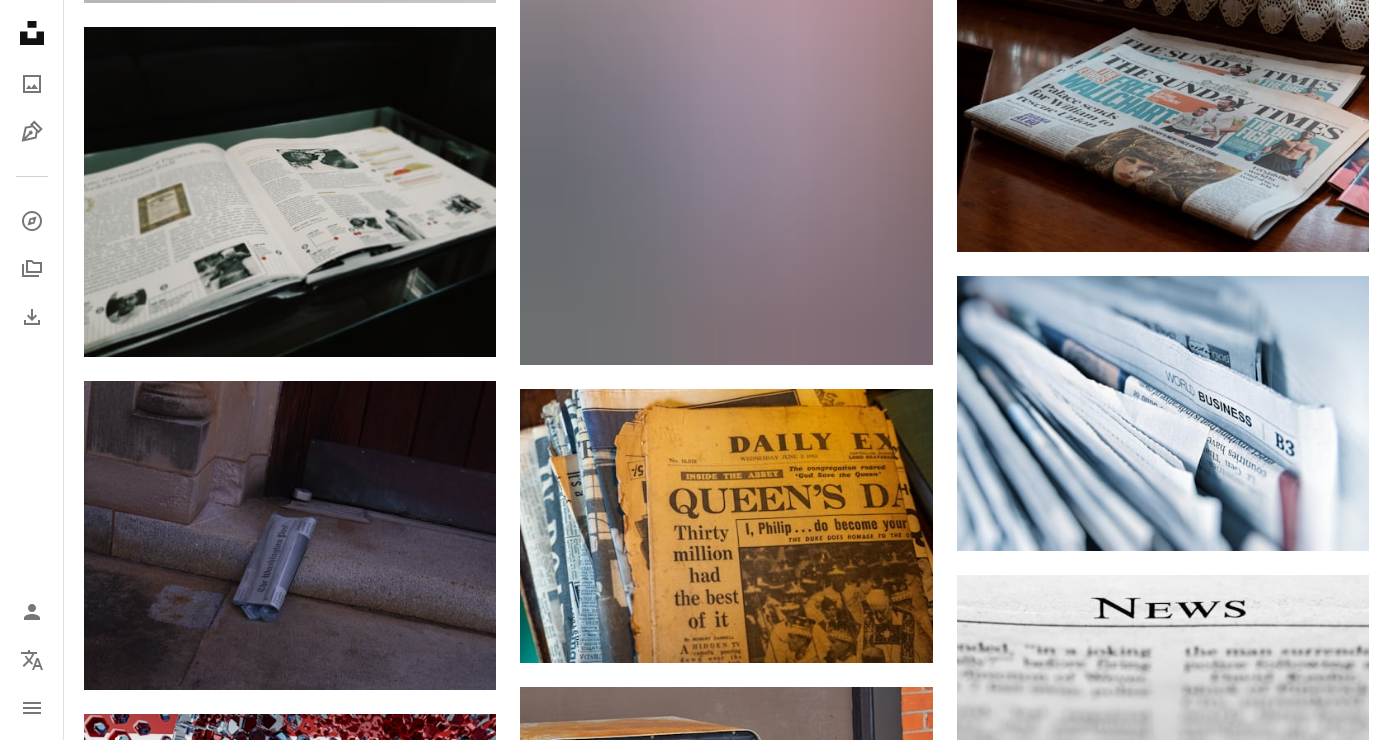 scroll, scrollTop: 1728, scrollLeft: 0, axis: vertical 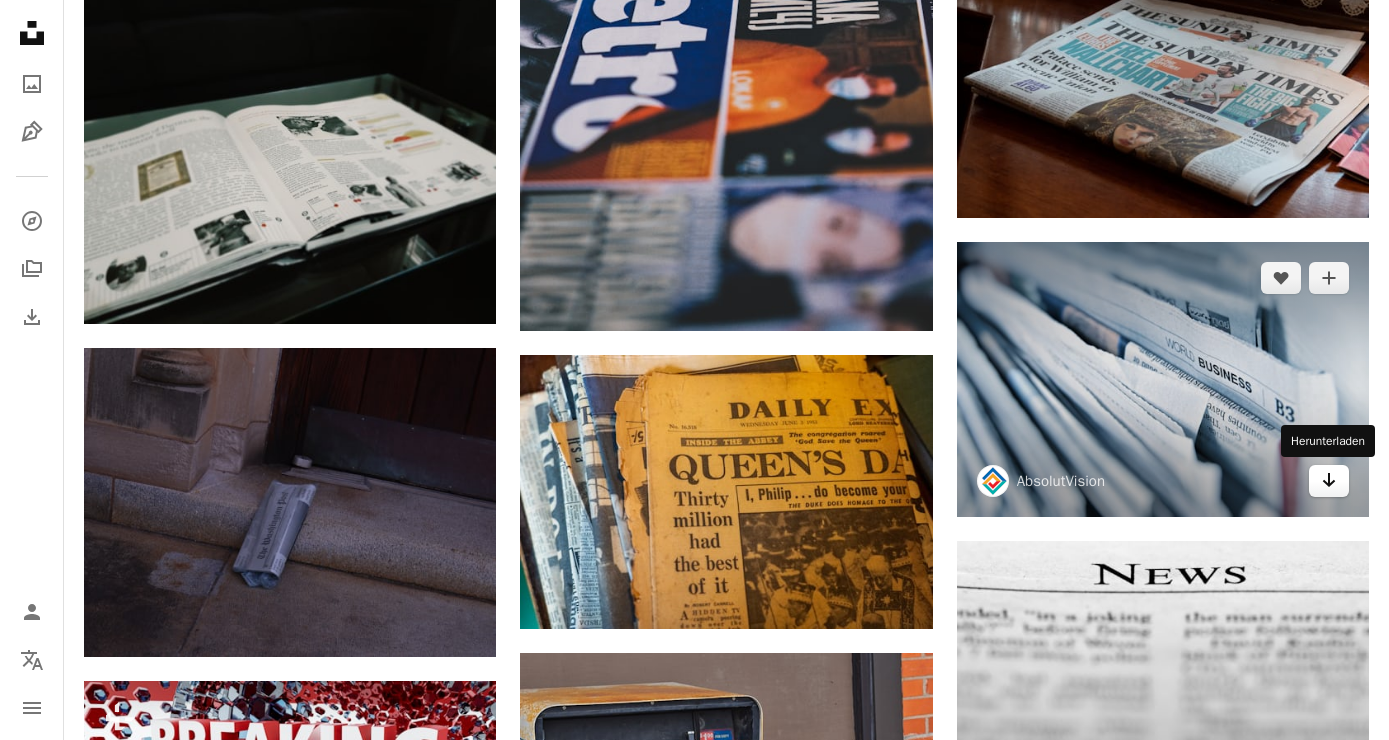 click on "Arrow pointing down" at bounding box center [1329, 481] 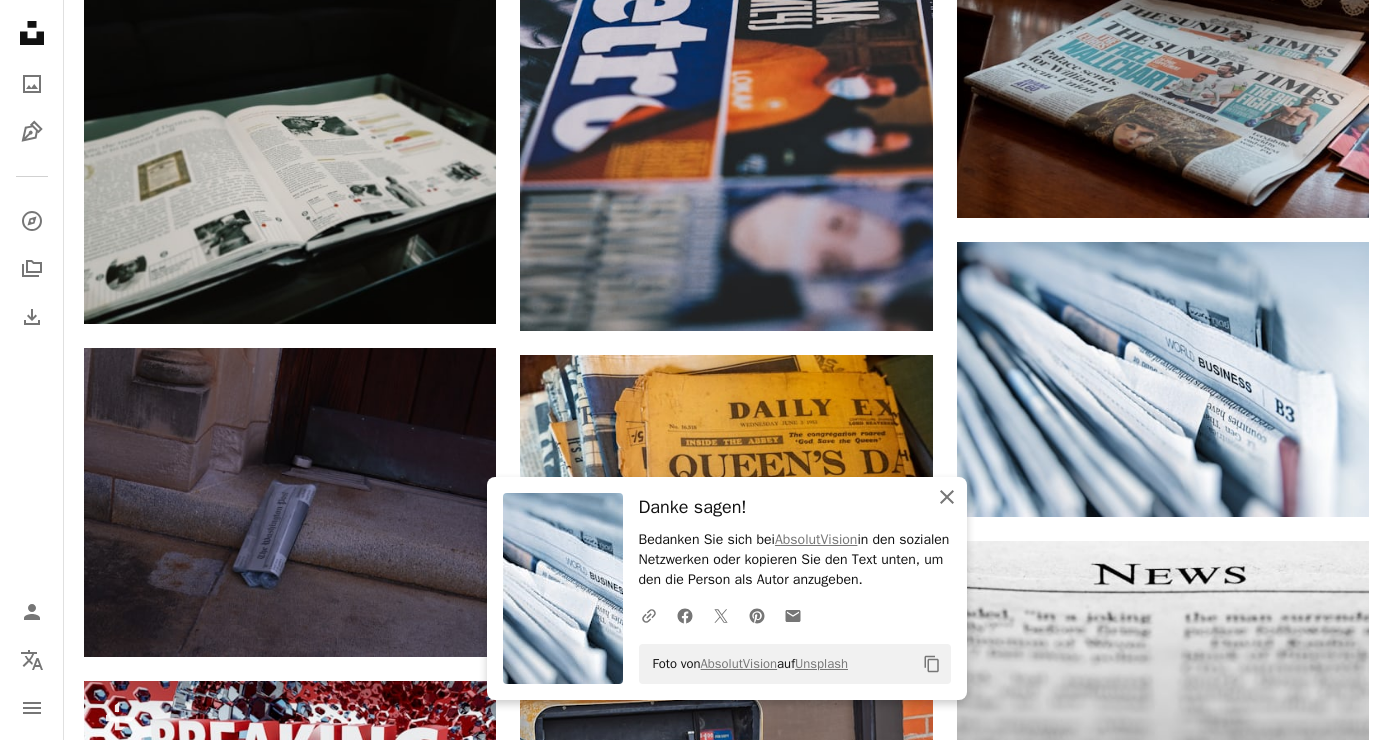 click on "An X shape" 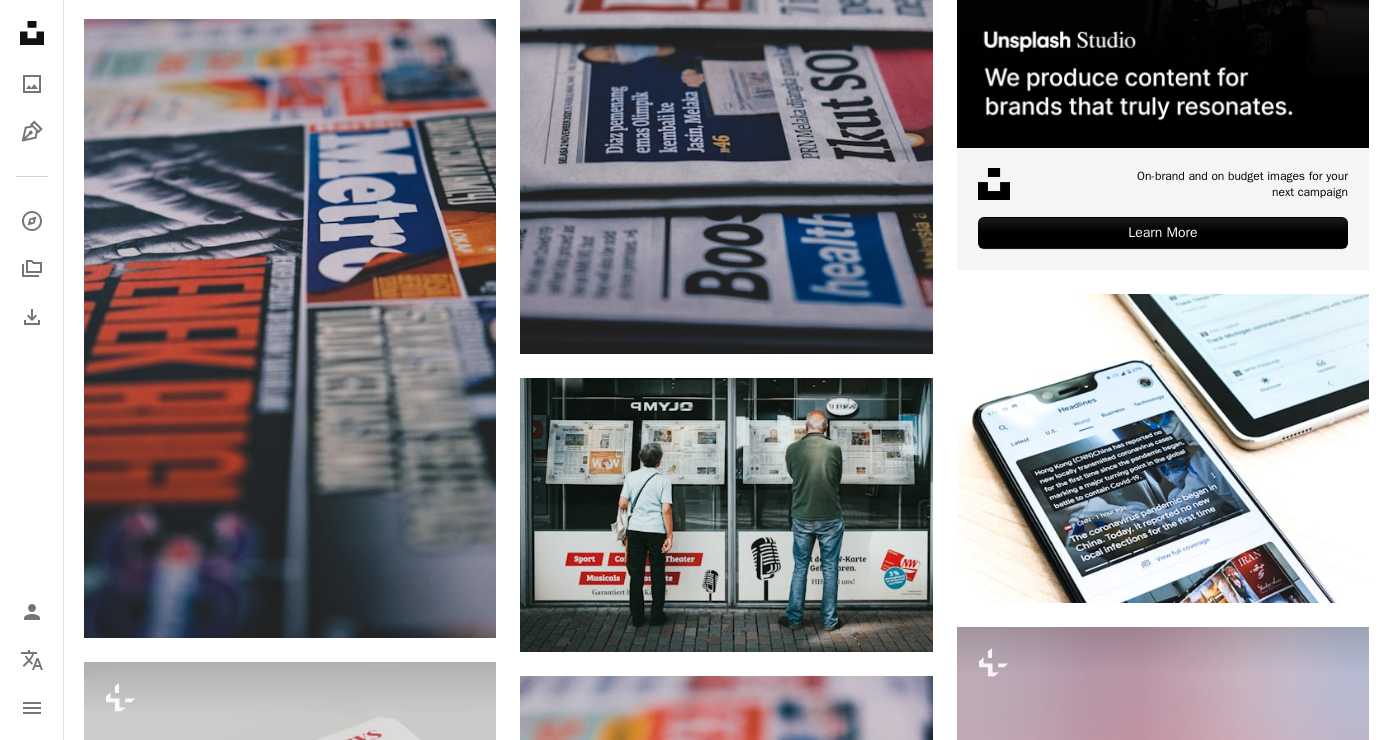 scroll, scrollTop: 972, scrollLeft: 0, axis: vertical 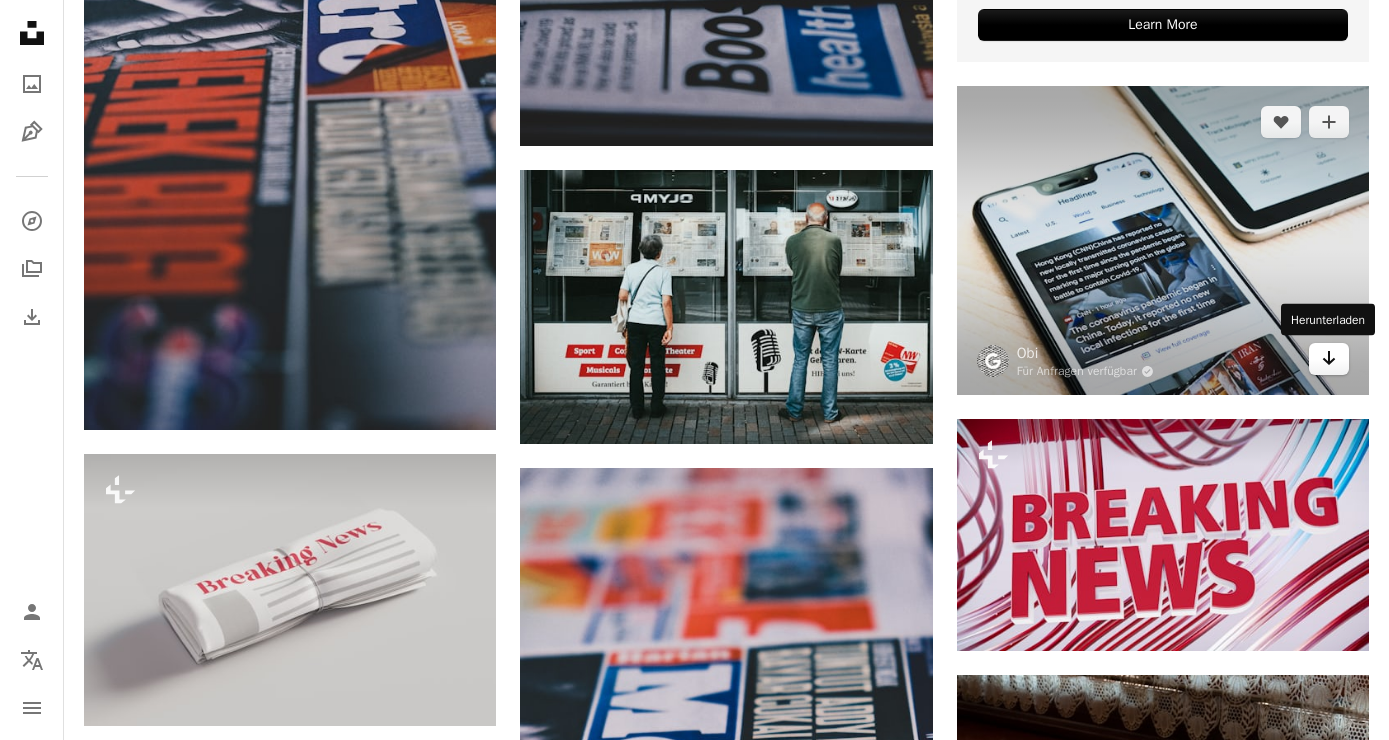 click on "Arrow pointing down" 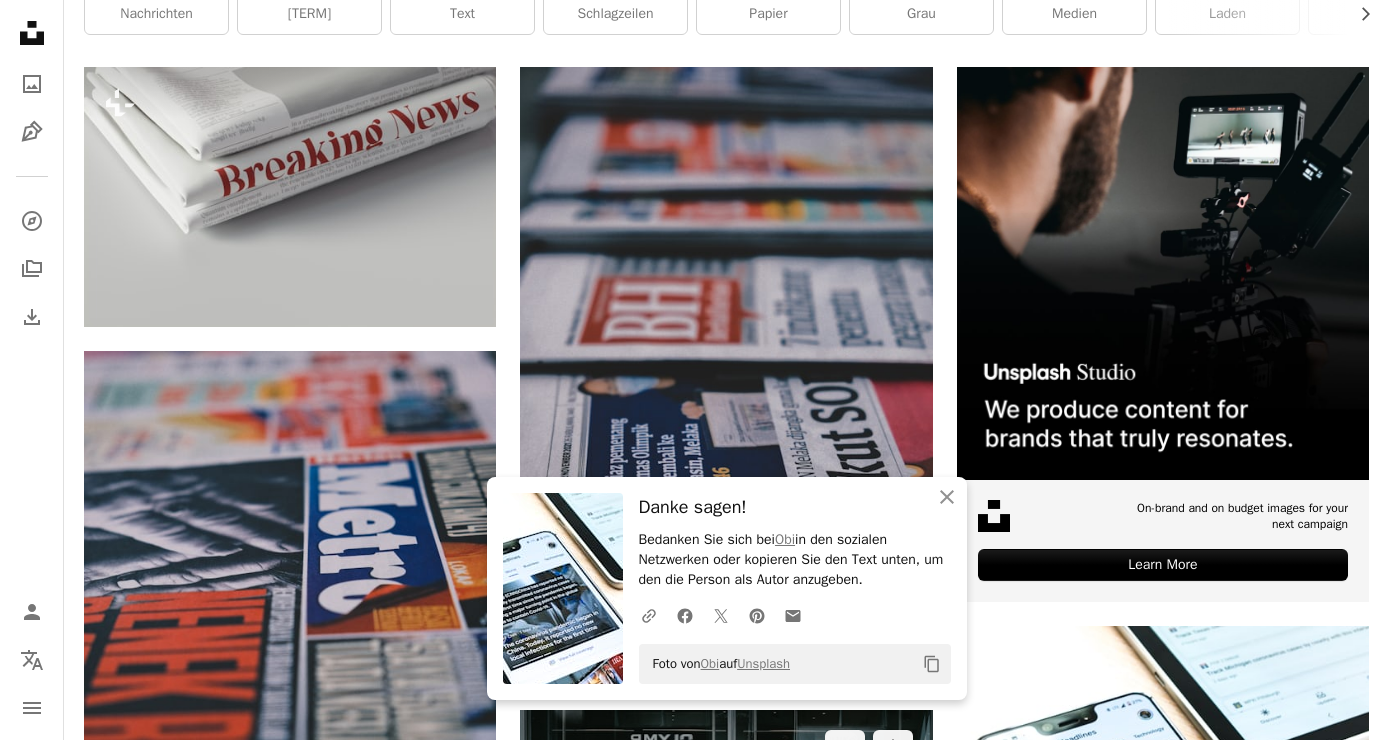scroll, scrollTop: 0, scrollLeft: 0, axis: both 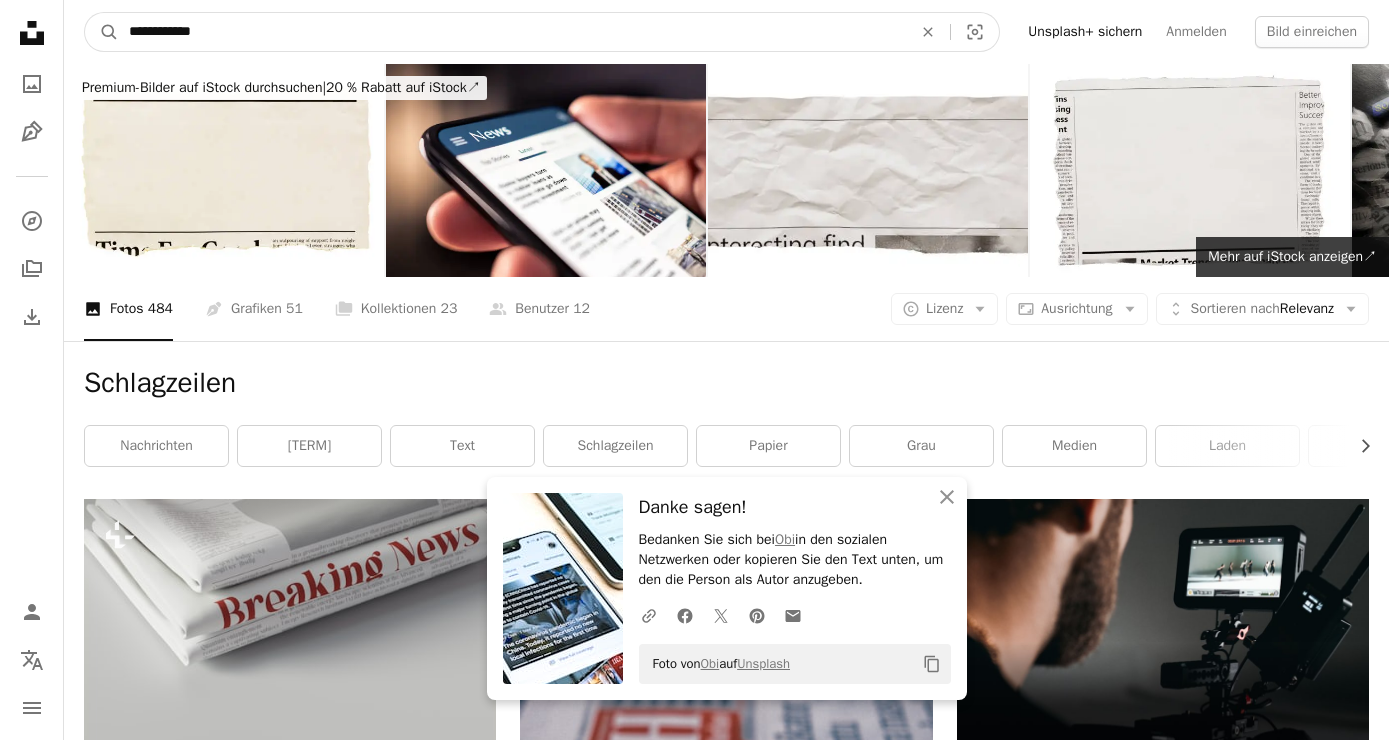 drag, startPoint x: 230, startPoint y: 27, endPoint x: 39, endPoint y: 38, distance: 191.3165 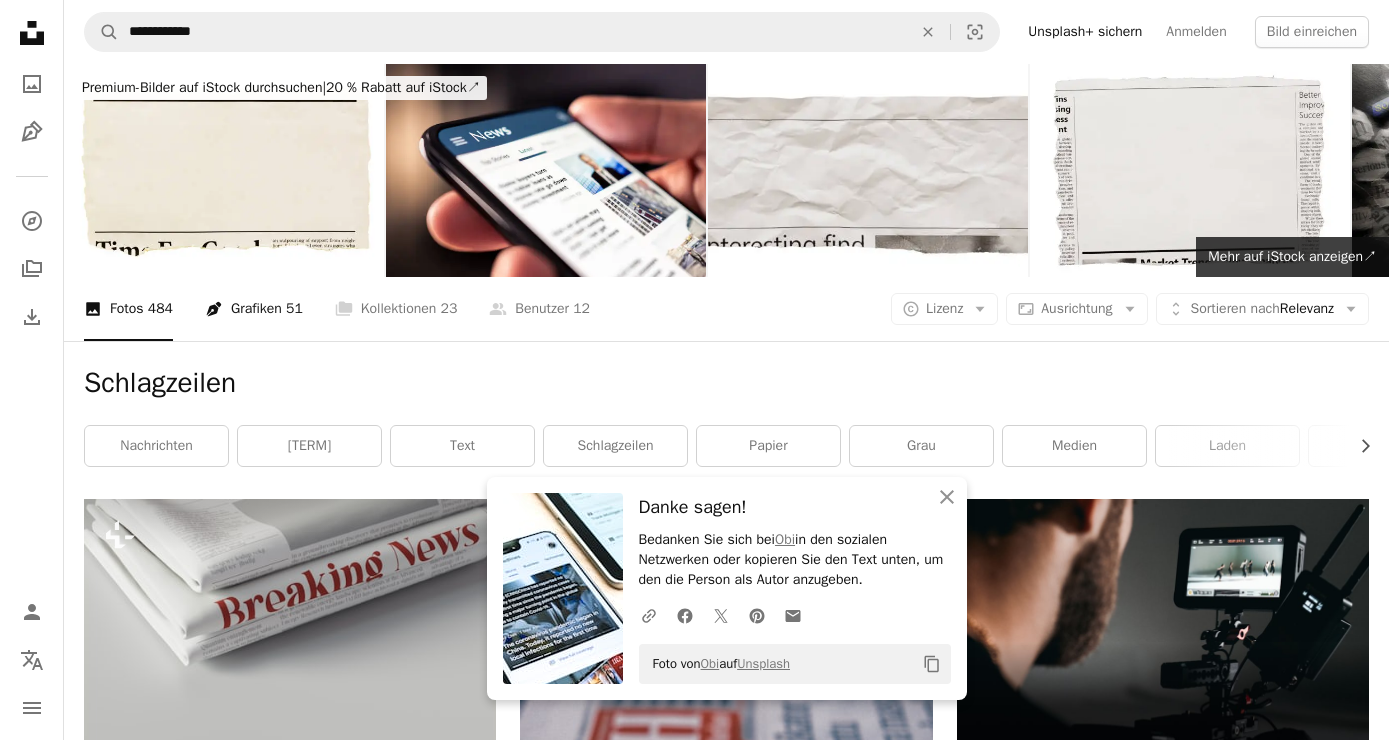 click on "Pen Tool Grafiken   51" at bounding box center [254, 309] 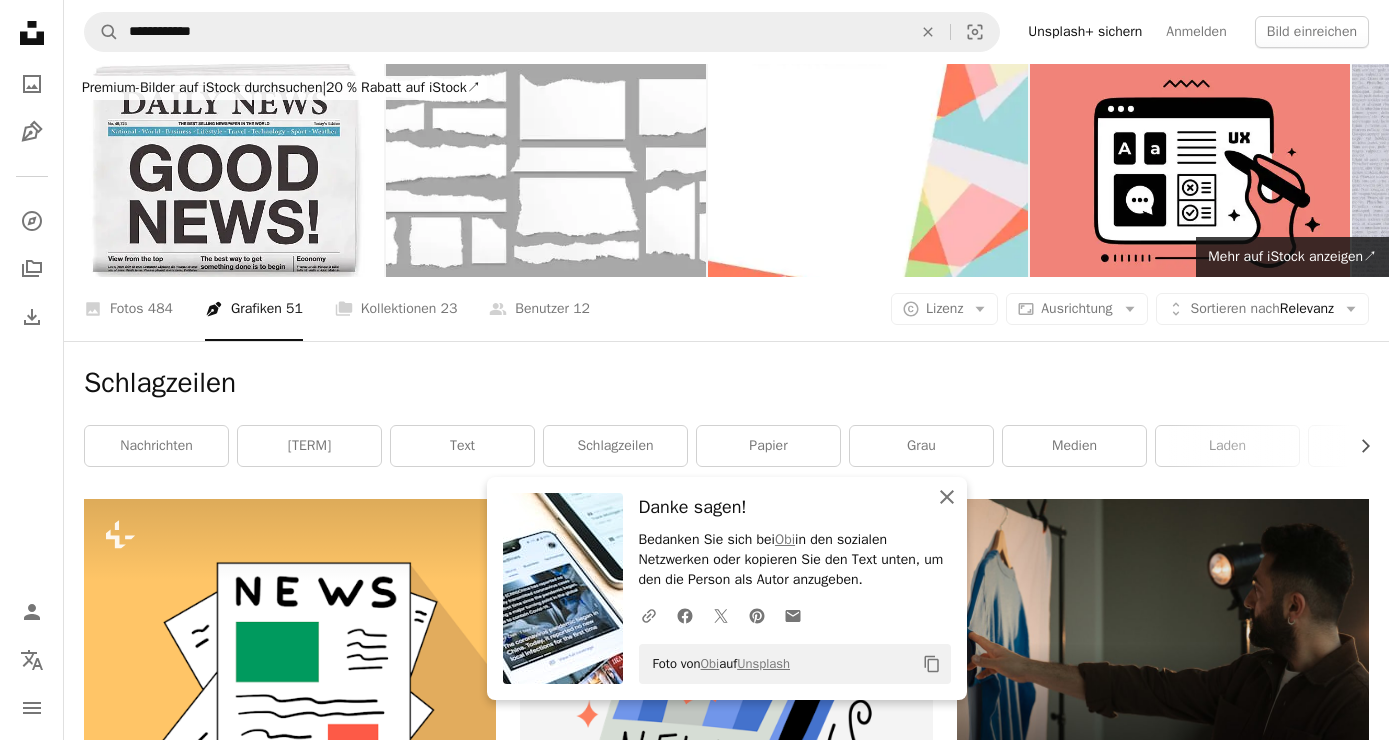 click 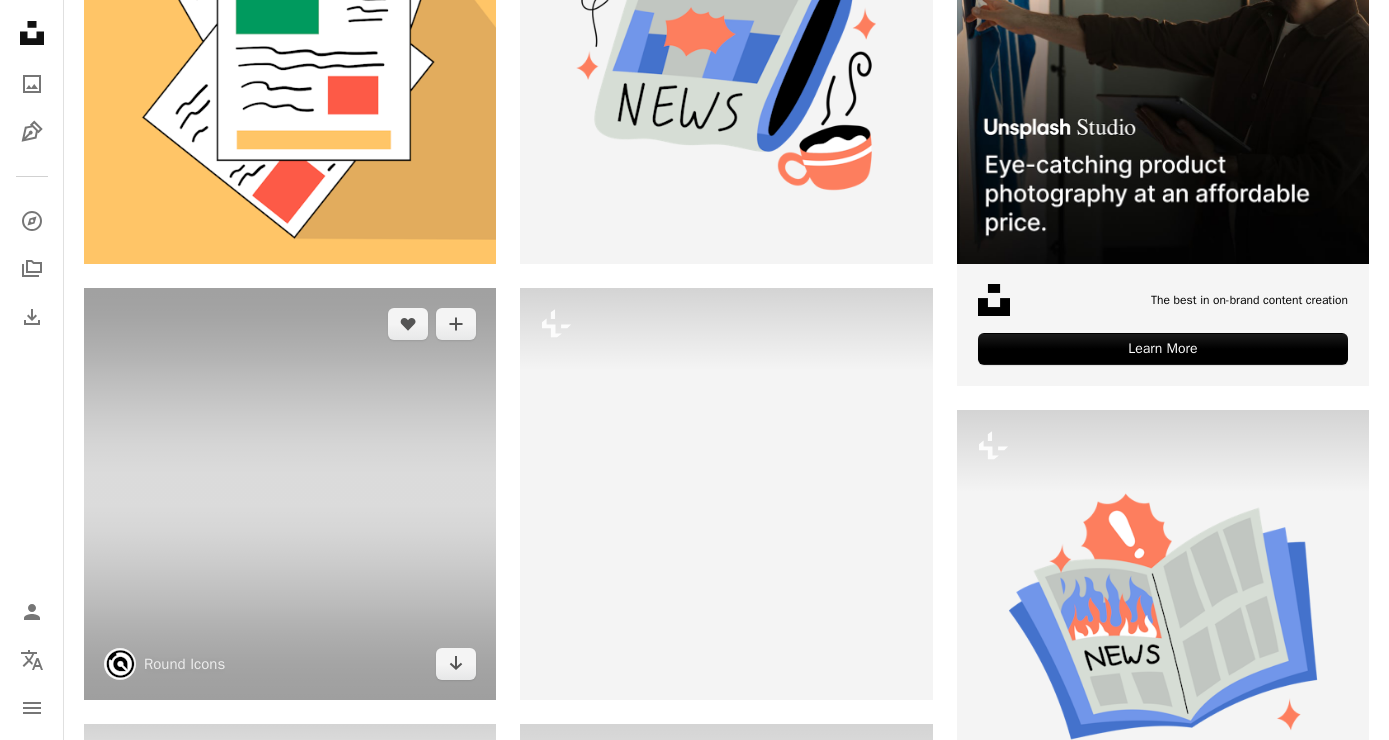 scroll, scrollTop: 0, scrollLeft: 0, axis: both 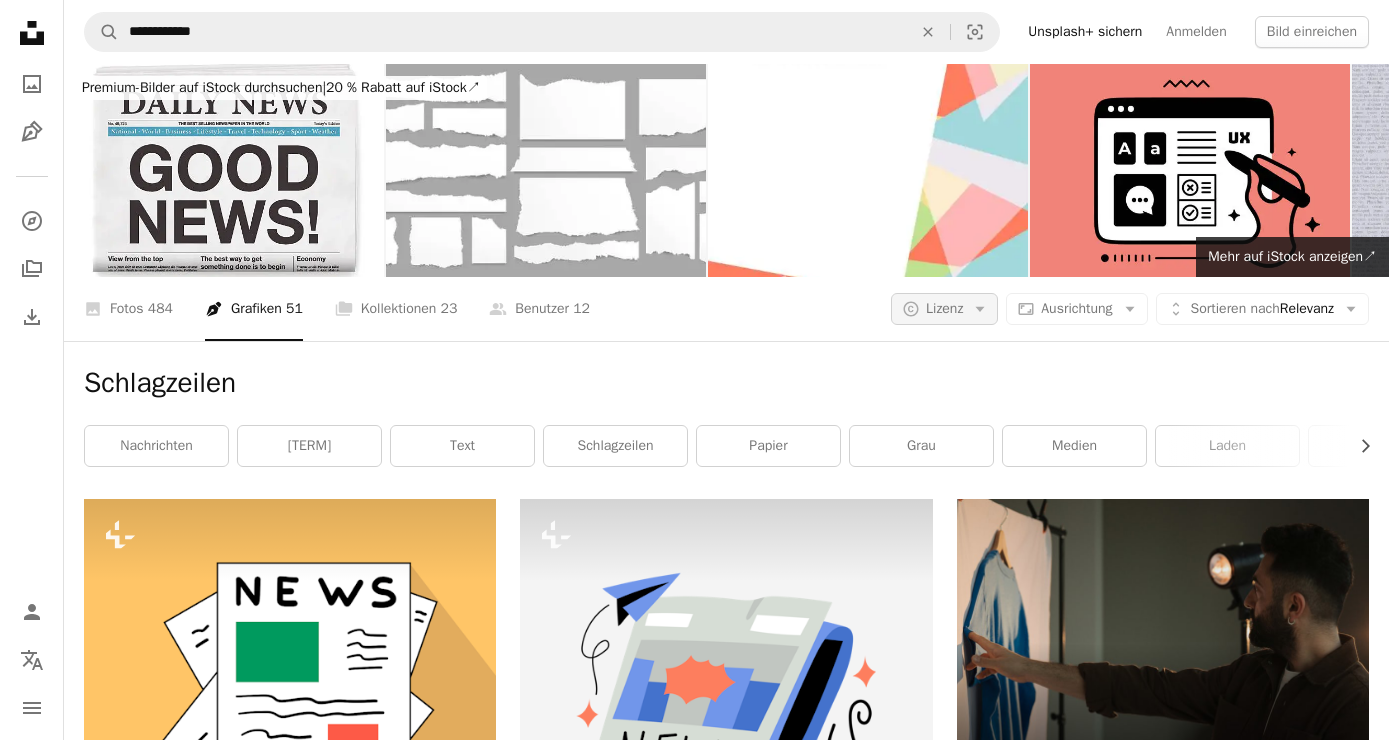 click on "Arrow down" 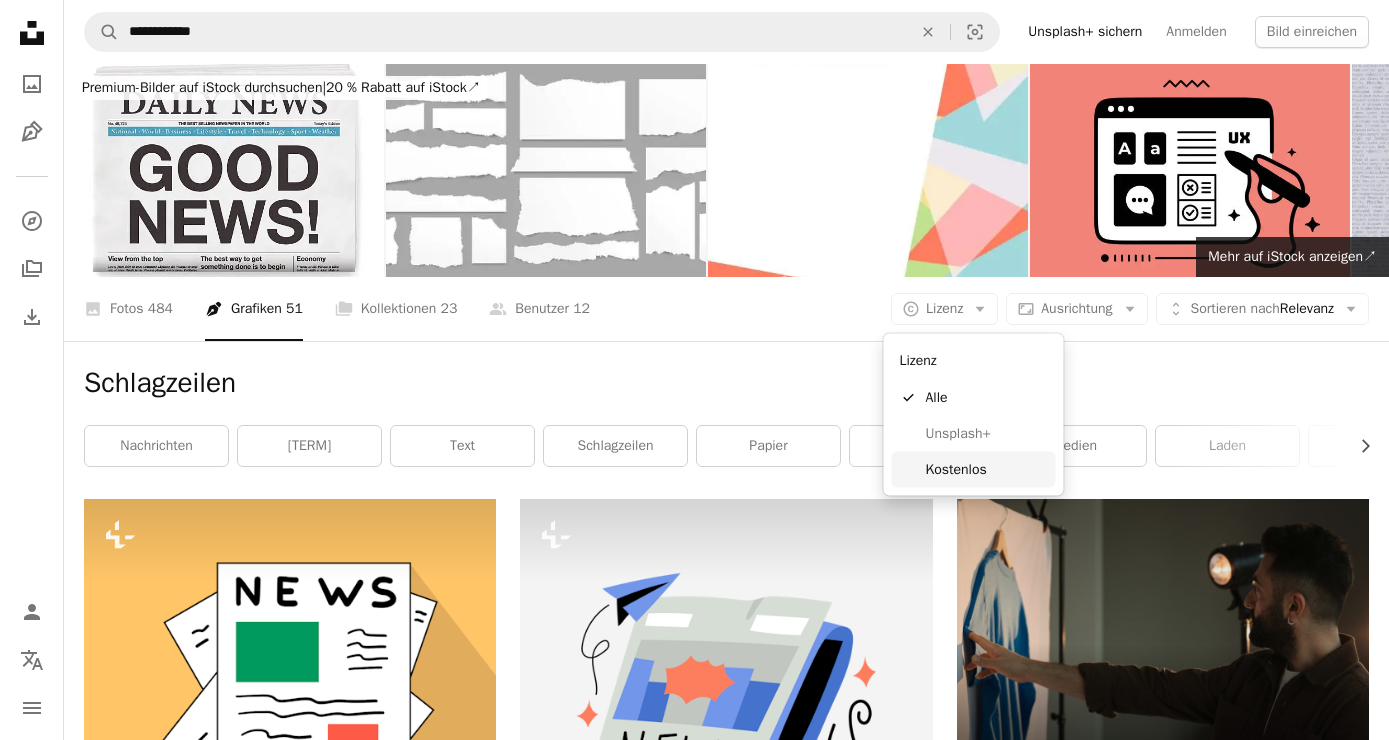 click on "Kostenlos" at bounding box center [987, 469] 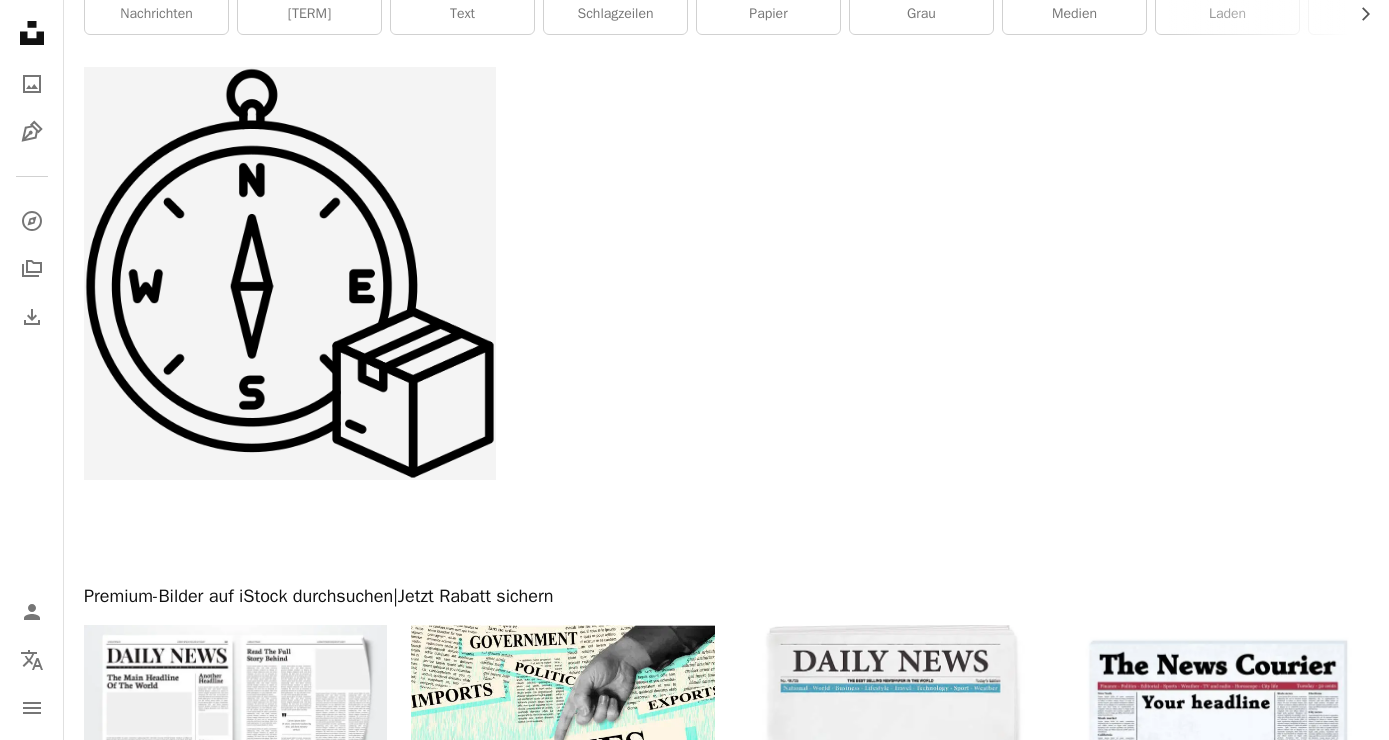 scroll, scrollTop: 0, scrollLeft: 0, axis: both 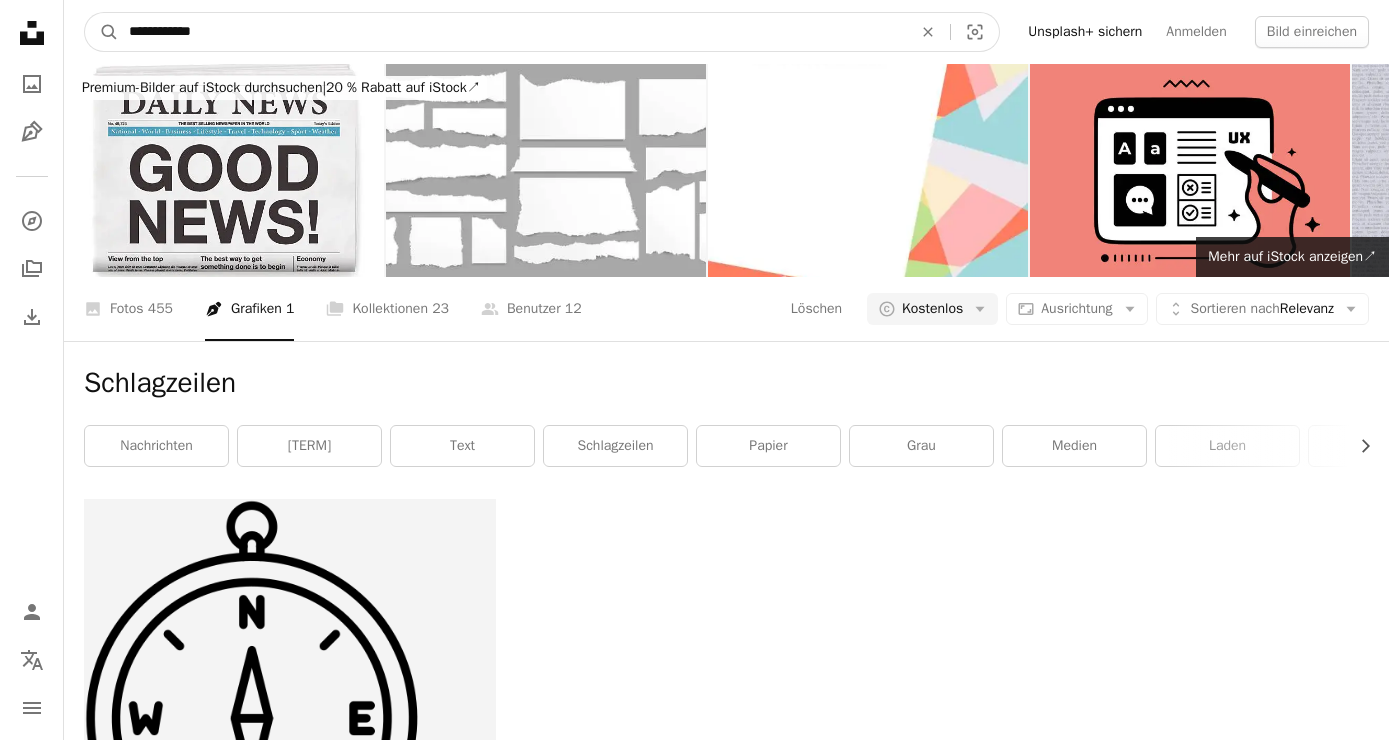 click on "**********" at bounding box center (512, 32) 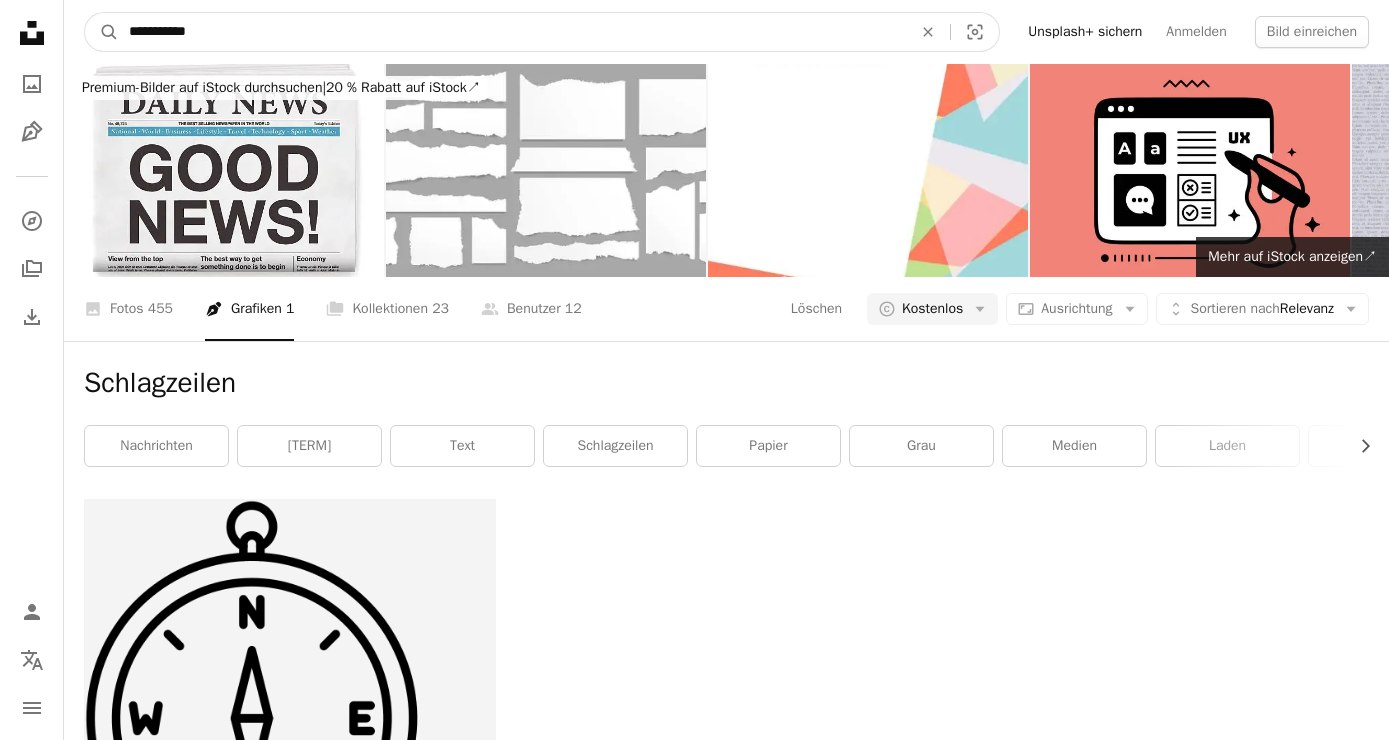 type on "**********" 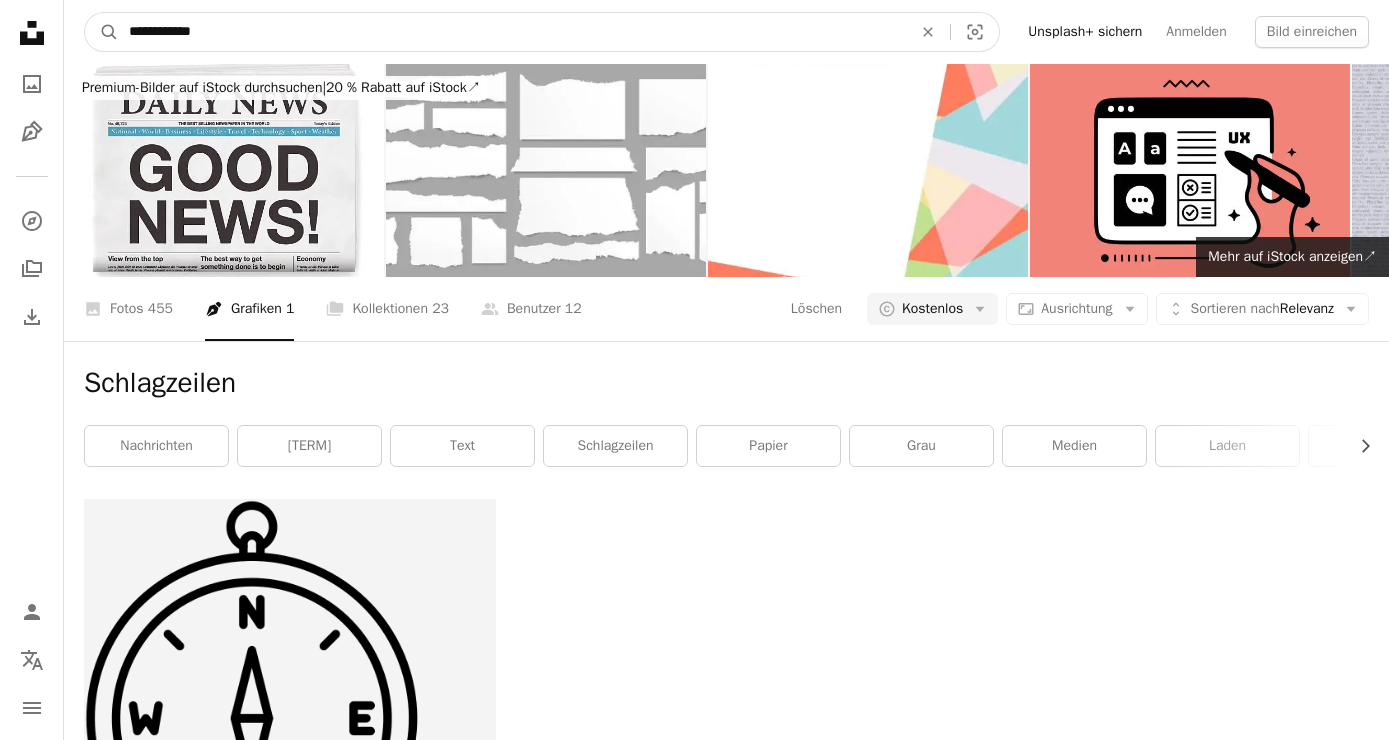 click on "A magnifying glass" at bounding box center (102, 32) 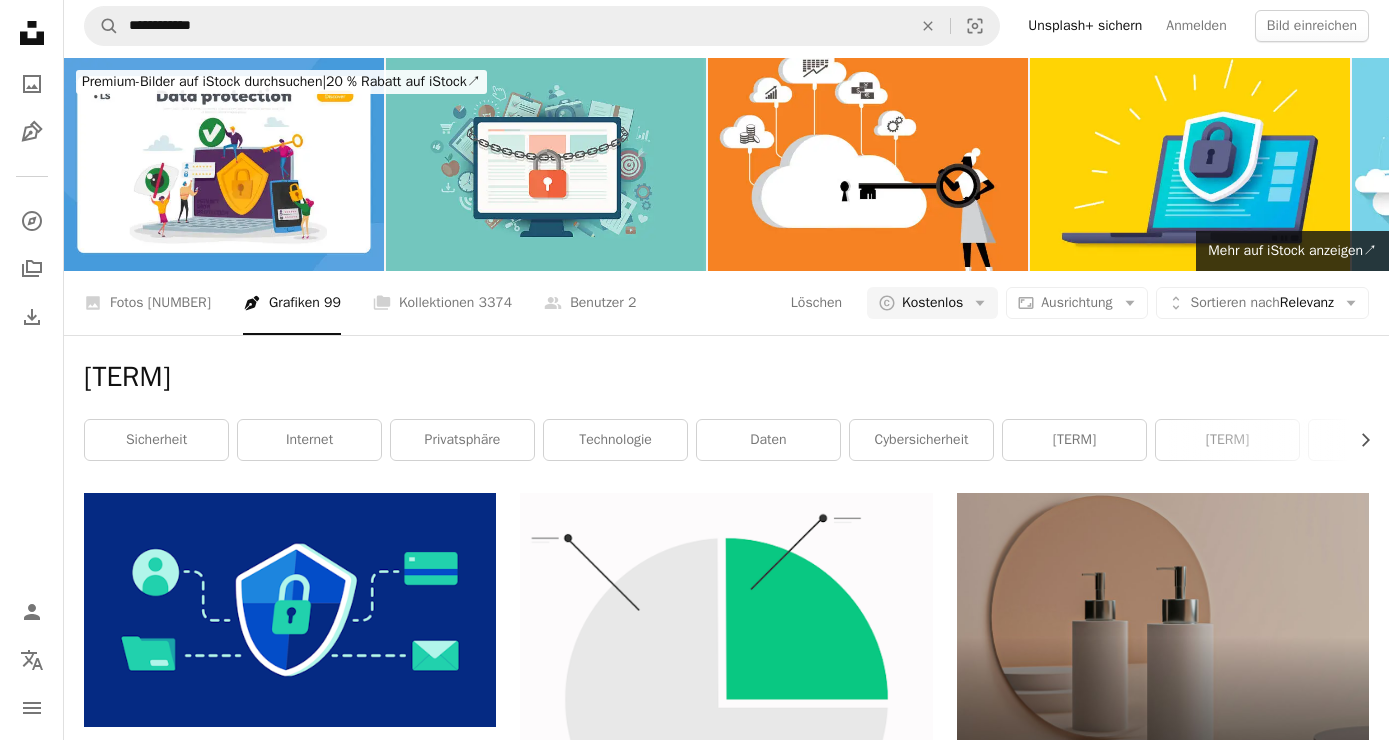 scroll, scrollTop: 0, scrollLeft: 0, axis: both 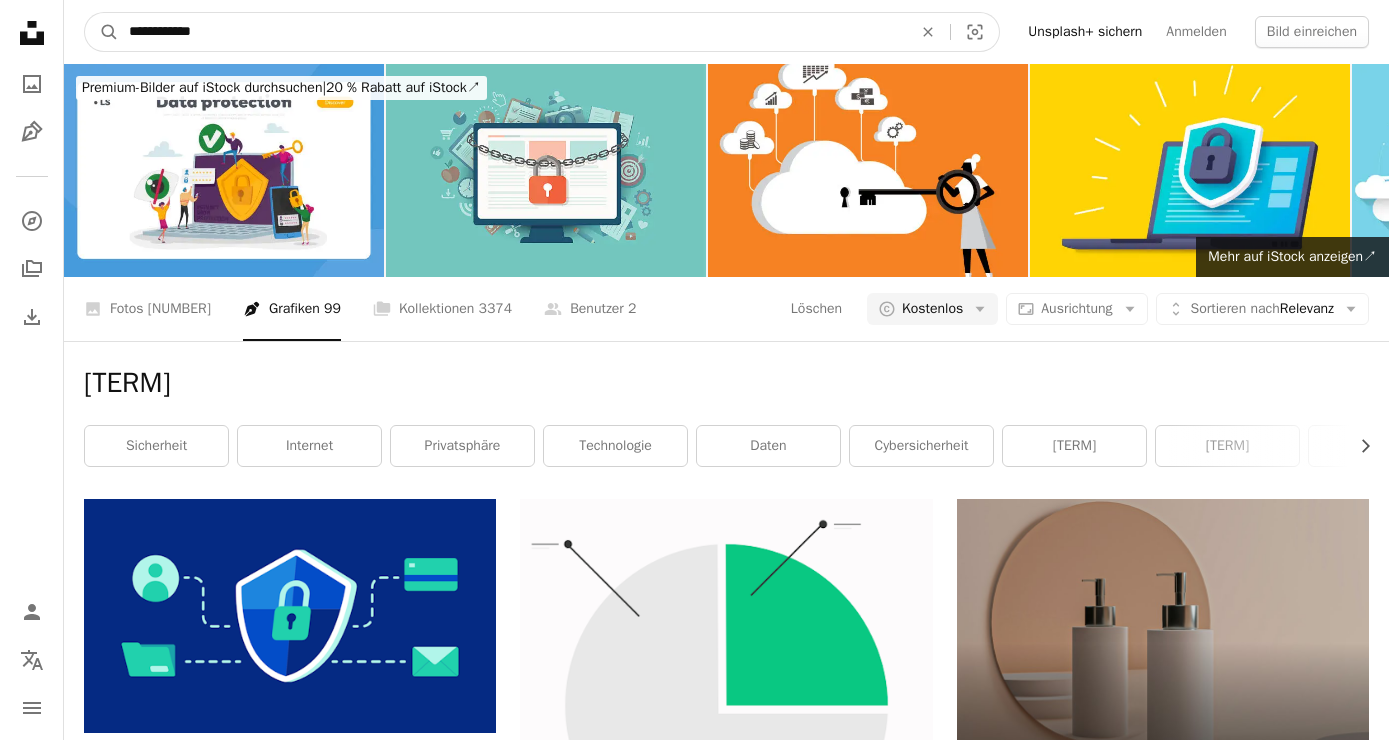 drag, startPoint x: 217, startPoint y: 35, endPoint x: 79, endPoint y: 18, distance: 139.04315 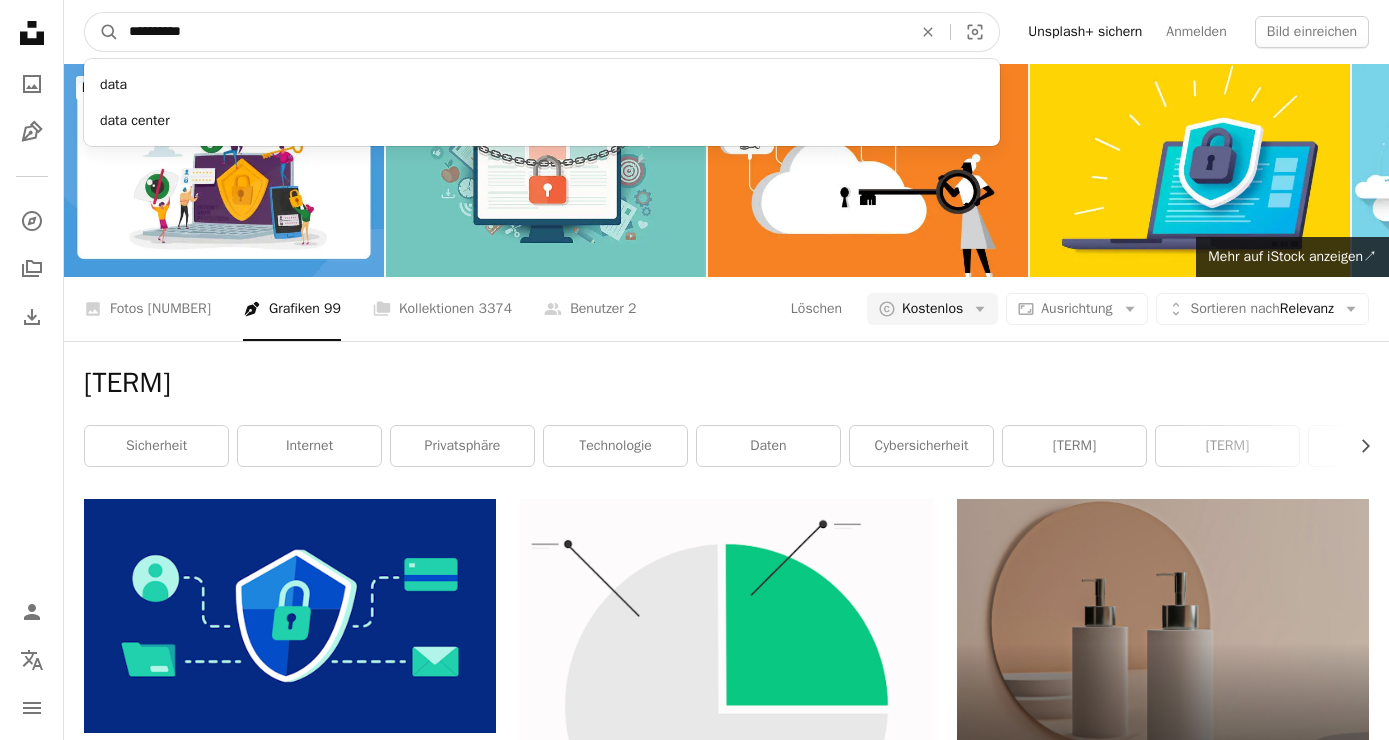 type on "**********" 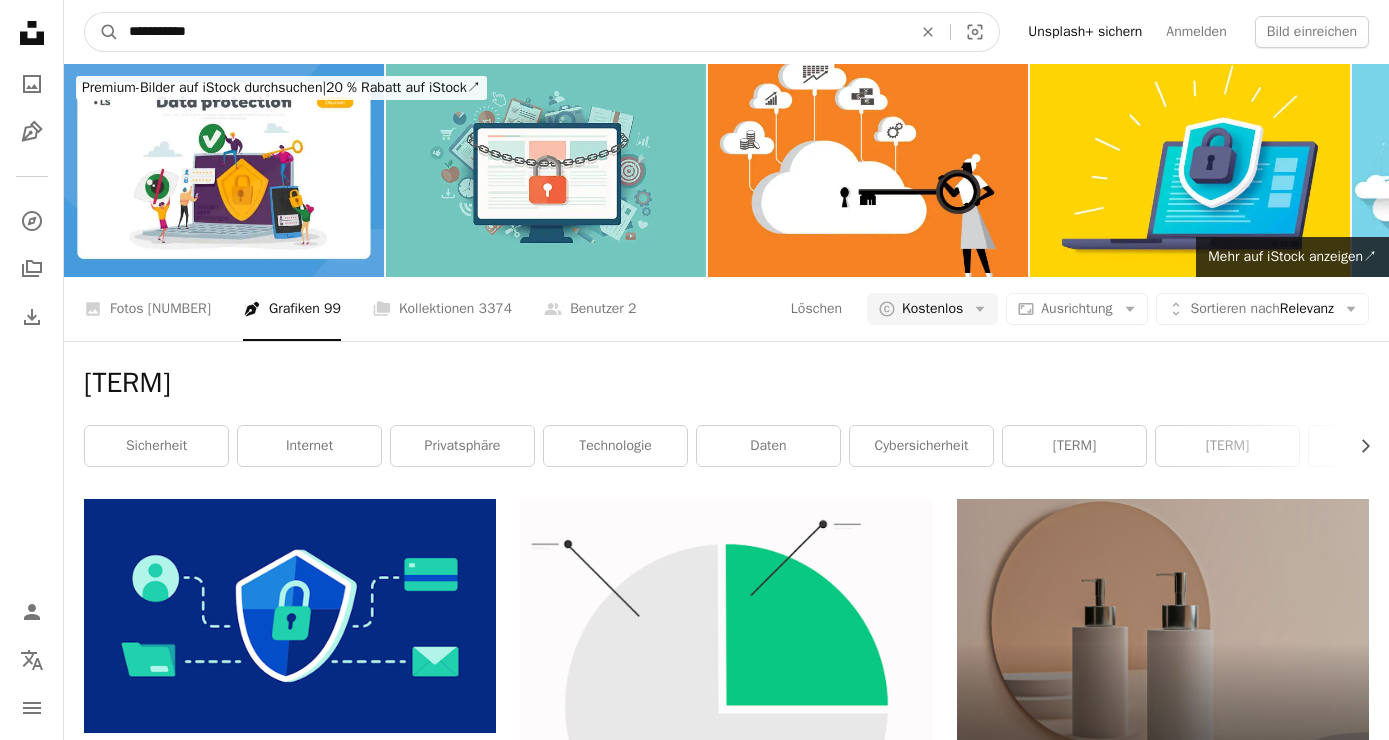 click on "A magnifying glass" at bounding box center (102, 32) 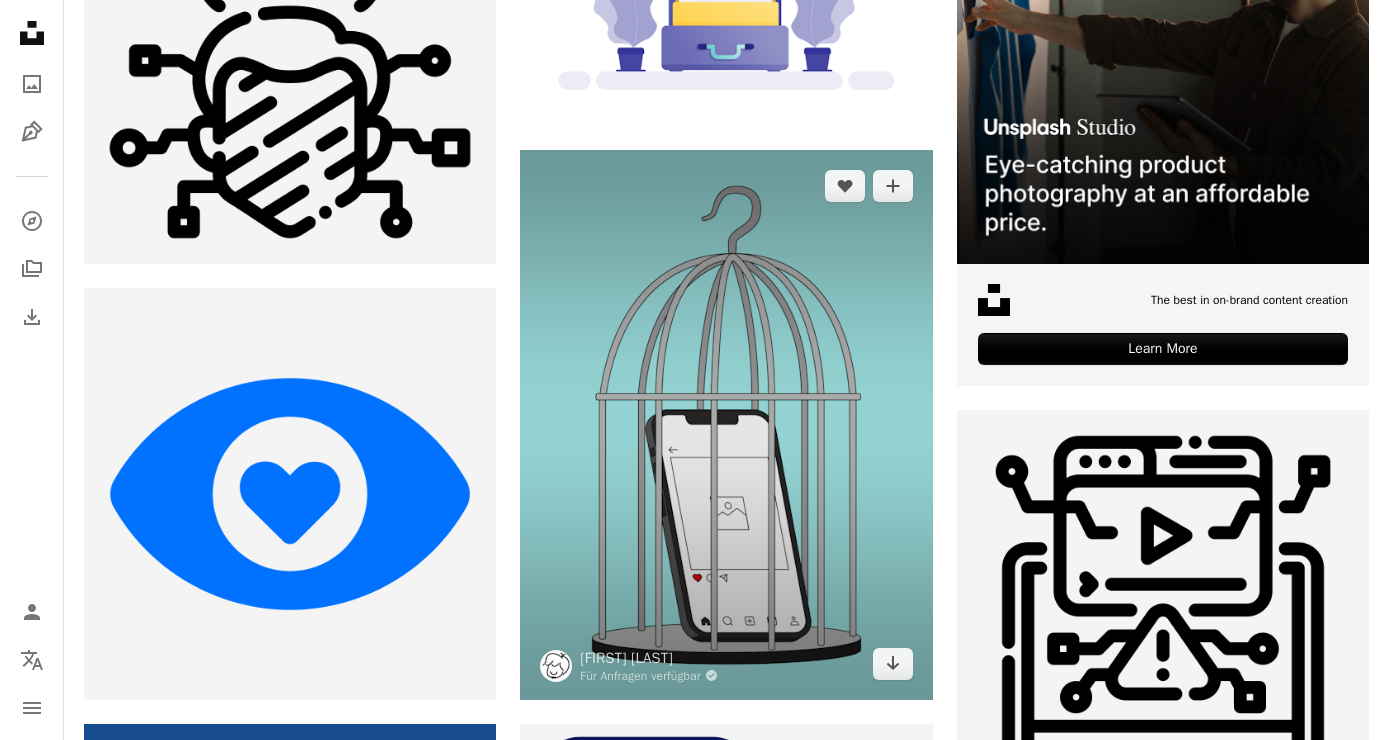 scroll, scrollTop: 0, scrollLeft: 0, axis: both 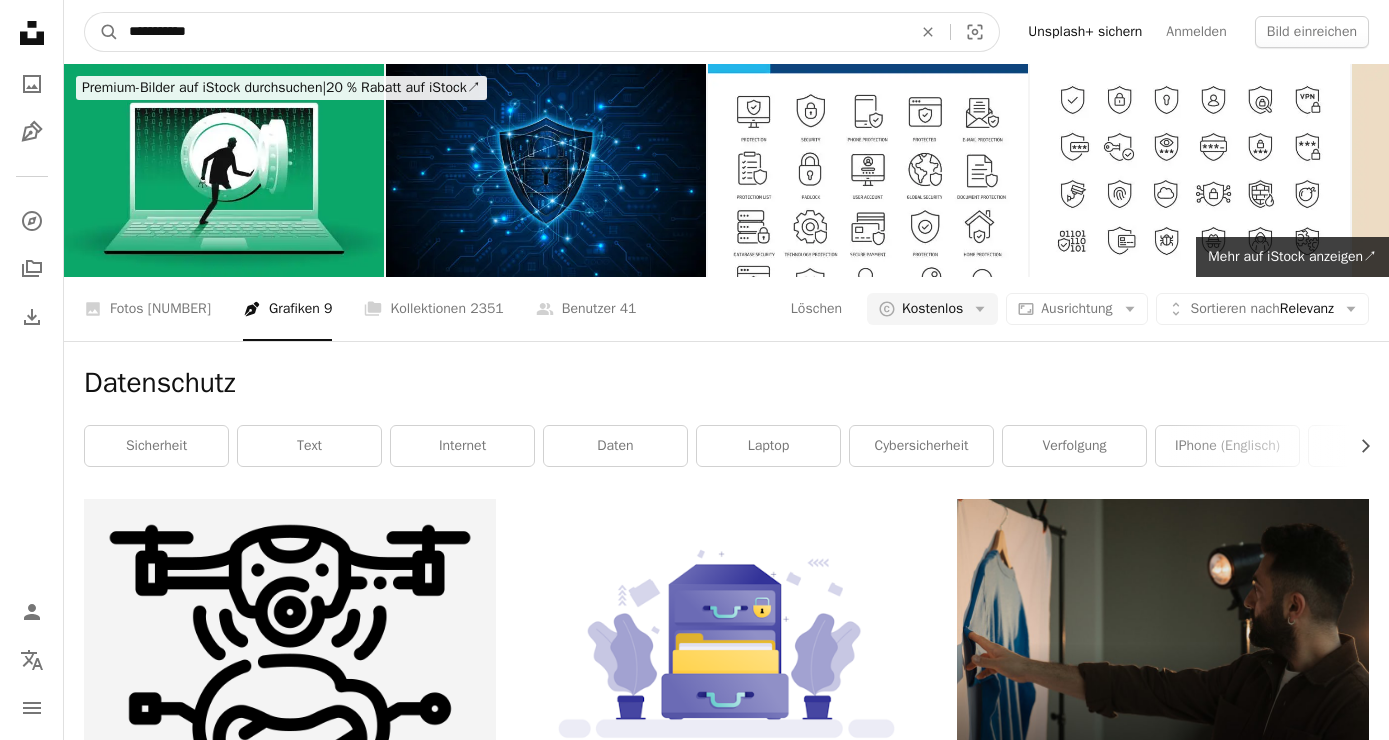 drag, startPoint x: 211, startPoint y: 37, endPoint x: 168, endPoint y: 43, distance: 43.416588 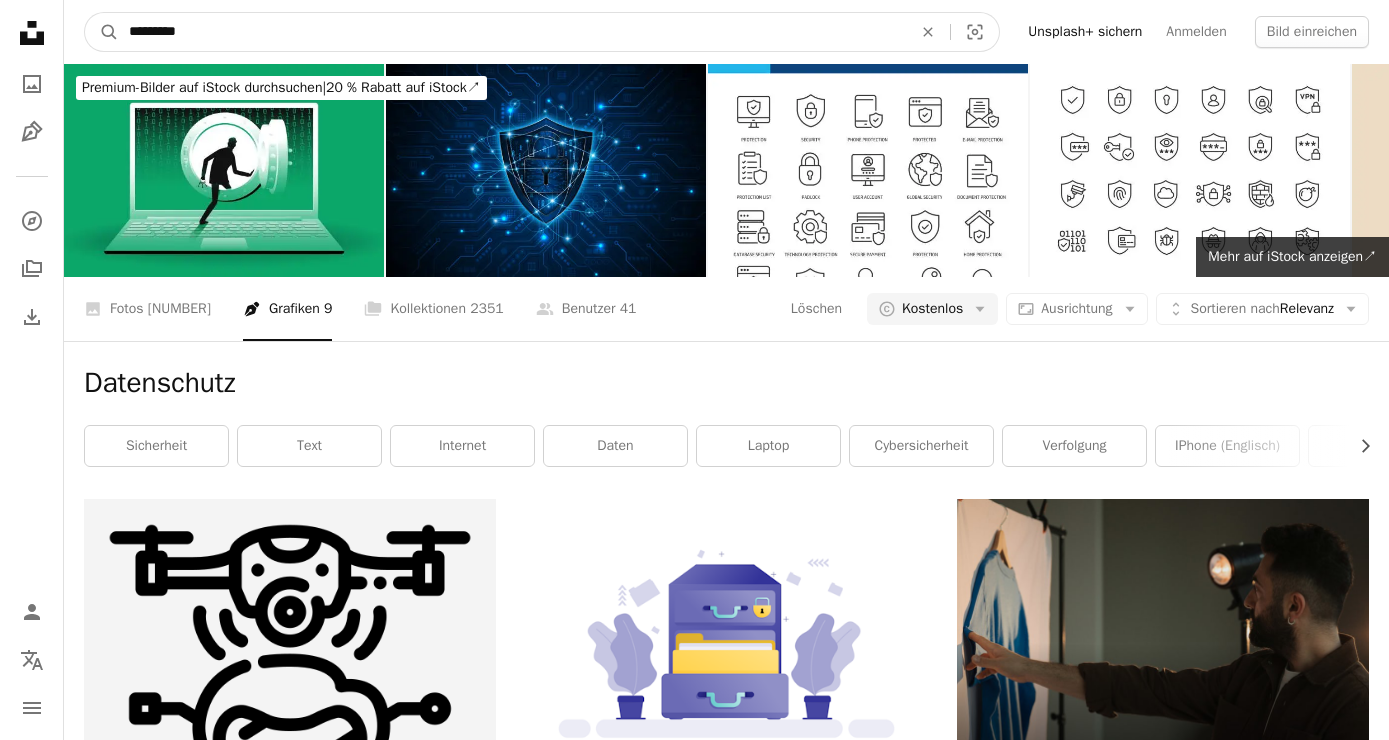 type on "**********" 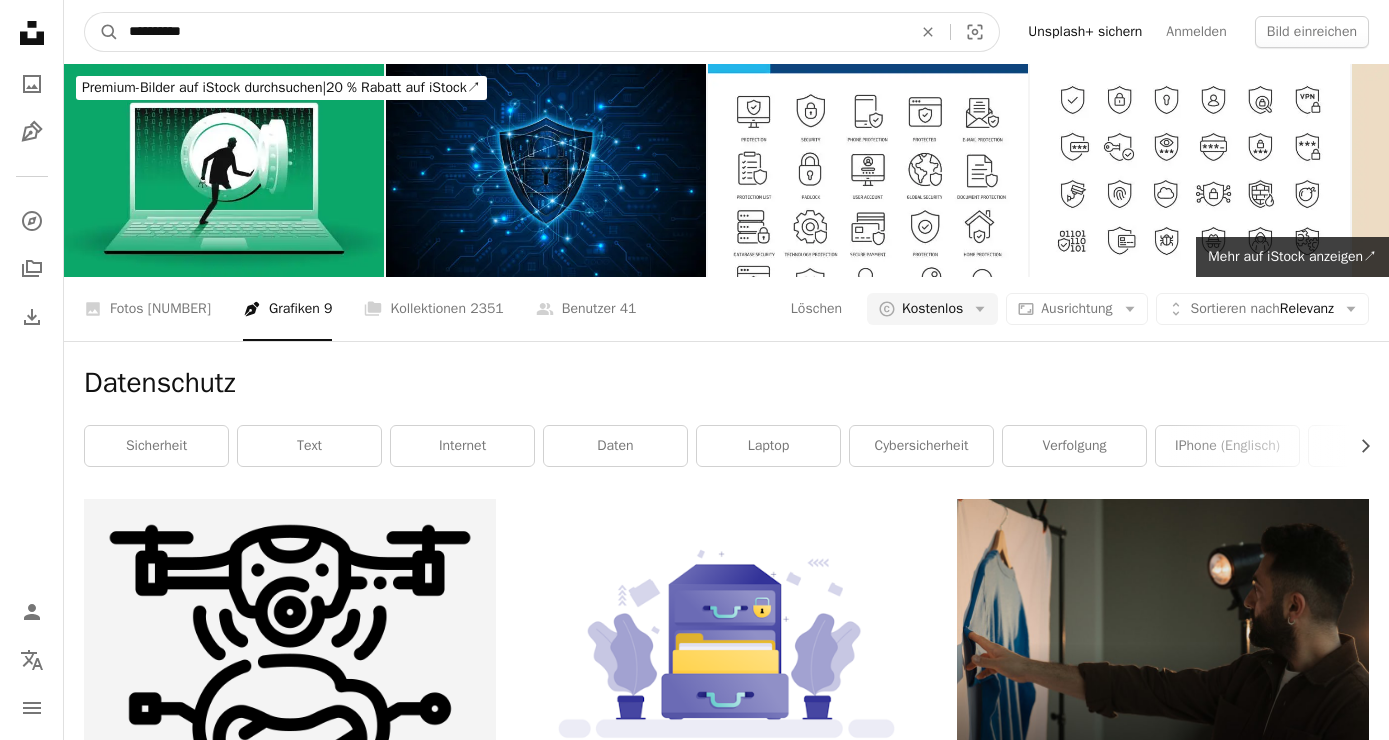 click on "A magnifying glass" at bounding box center (102, 32) 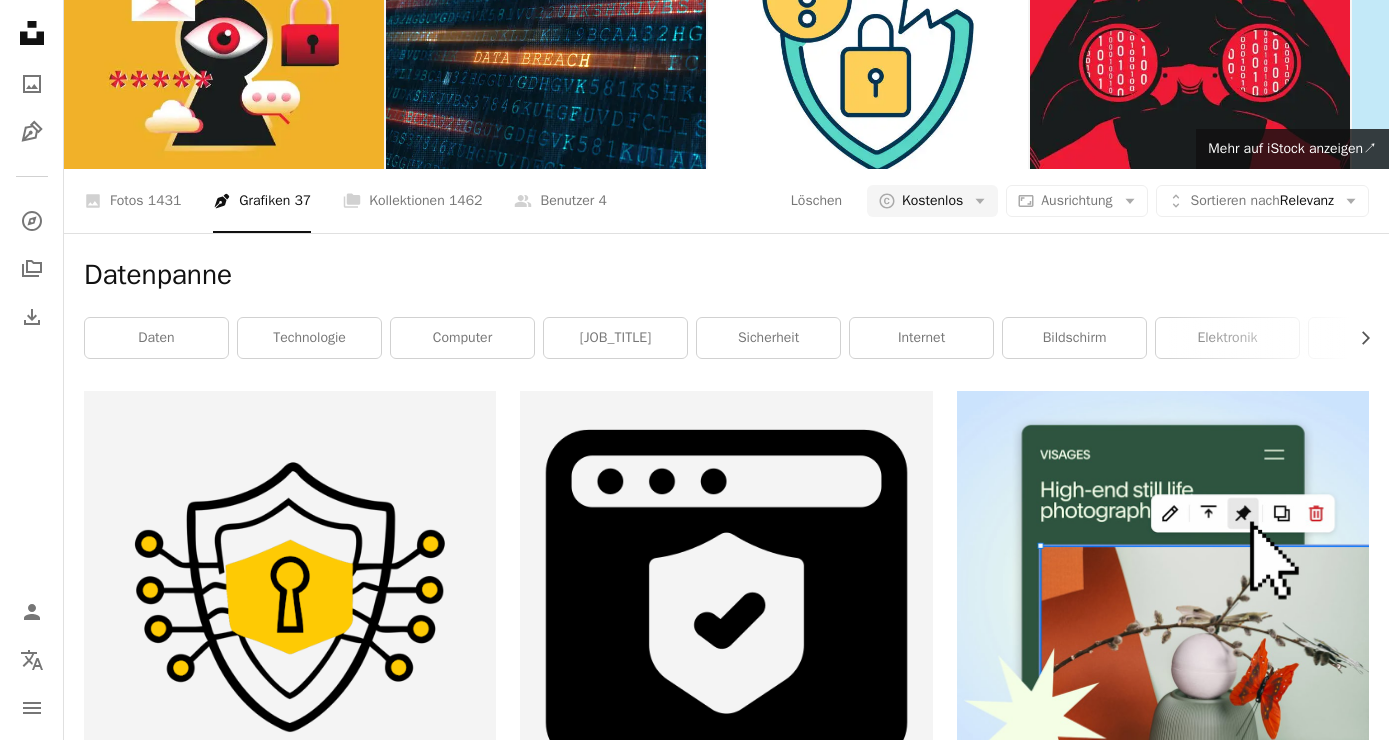 scroll, scrollTop: 0, scrollLeft: 0, axis: both 